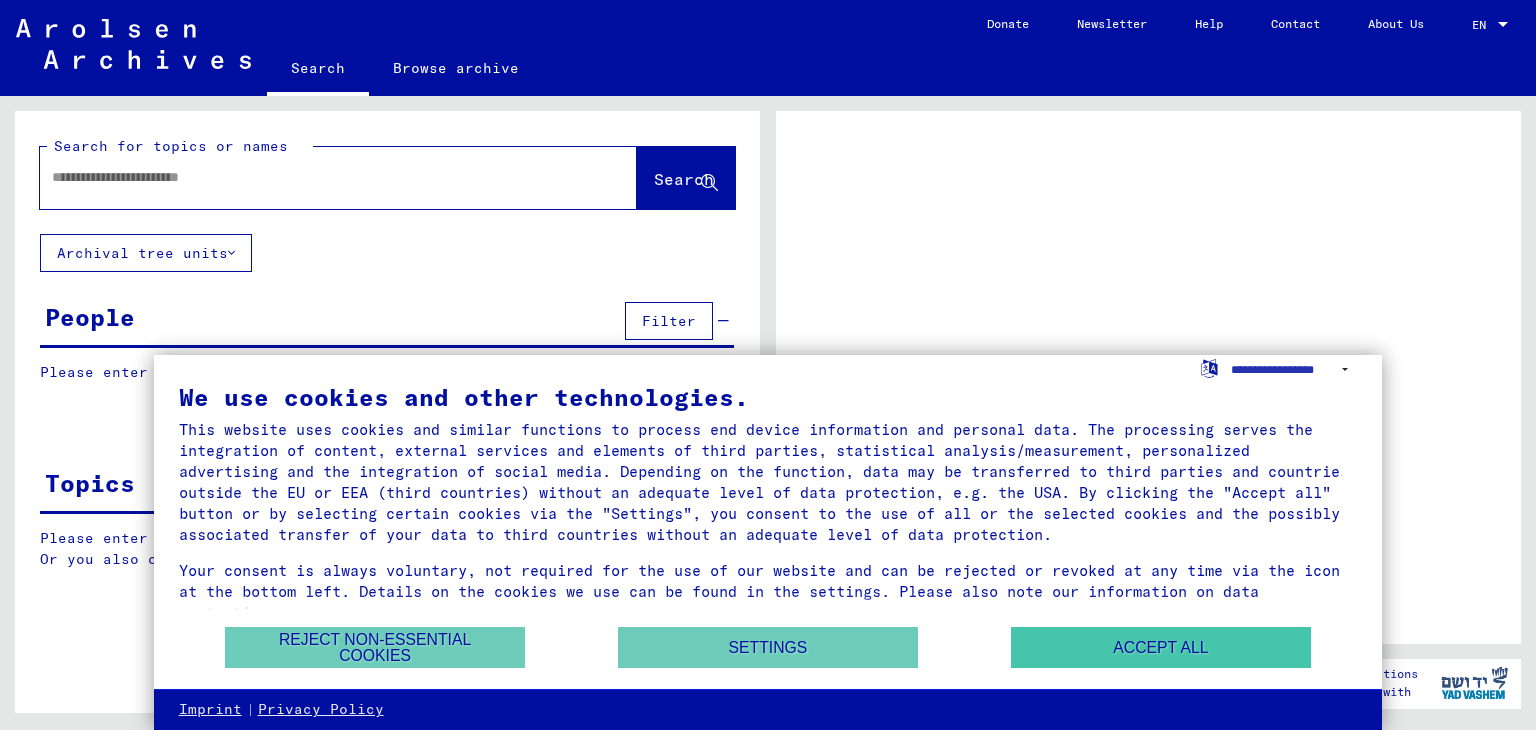 scroll, scrollTop: 0, scrollLeft: 0, axis: both 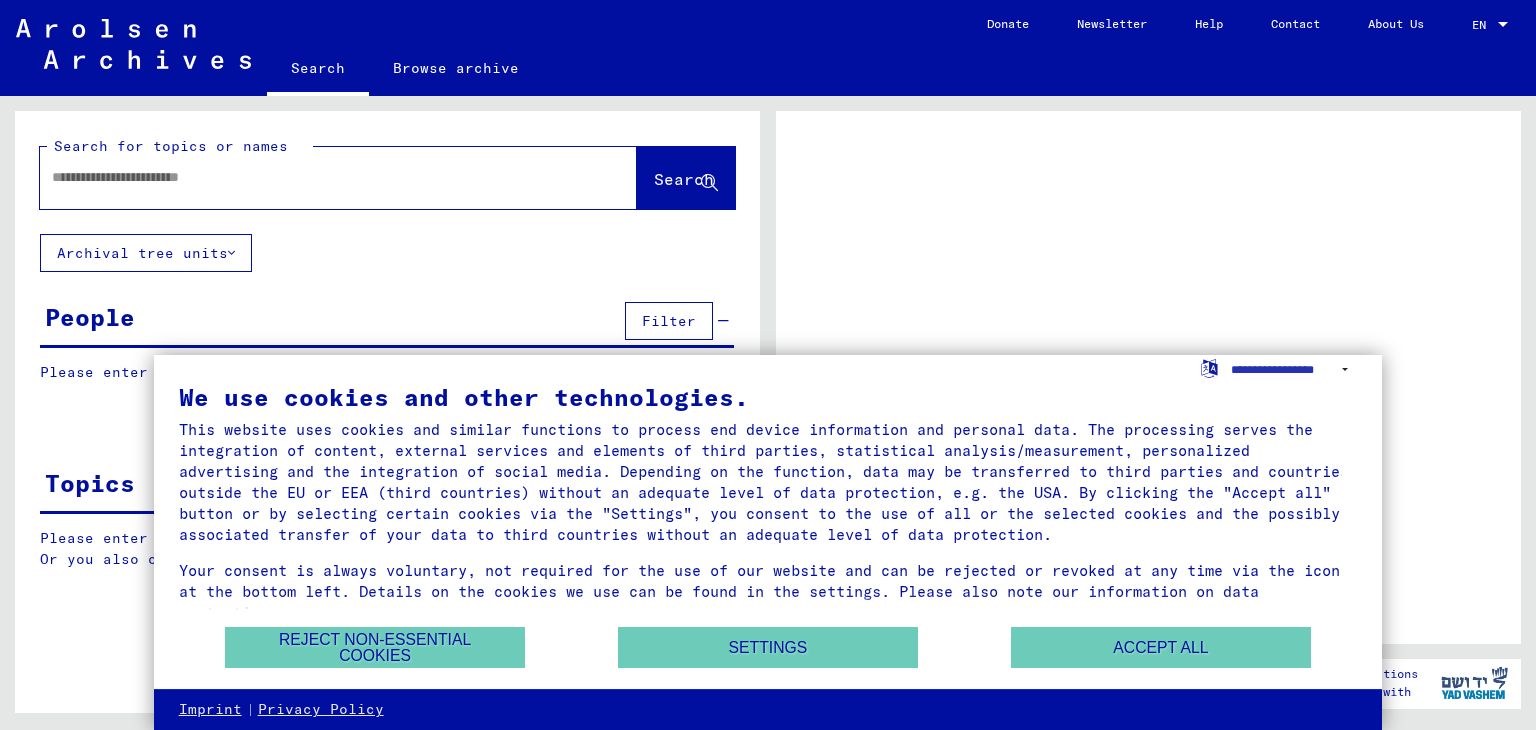 click on "Reject non-essential cookies
Settings
Accept all" at bounding box center (768, 647) 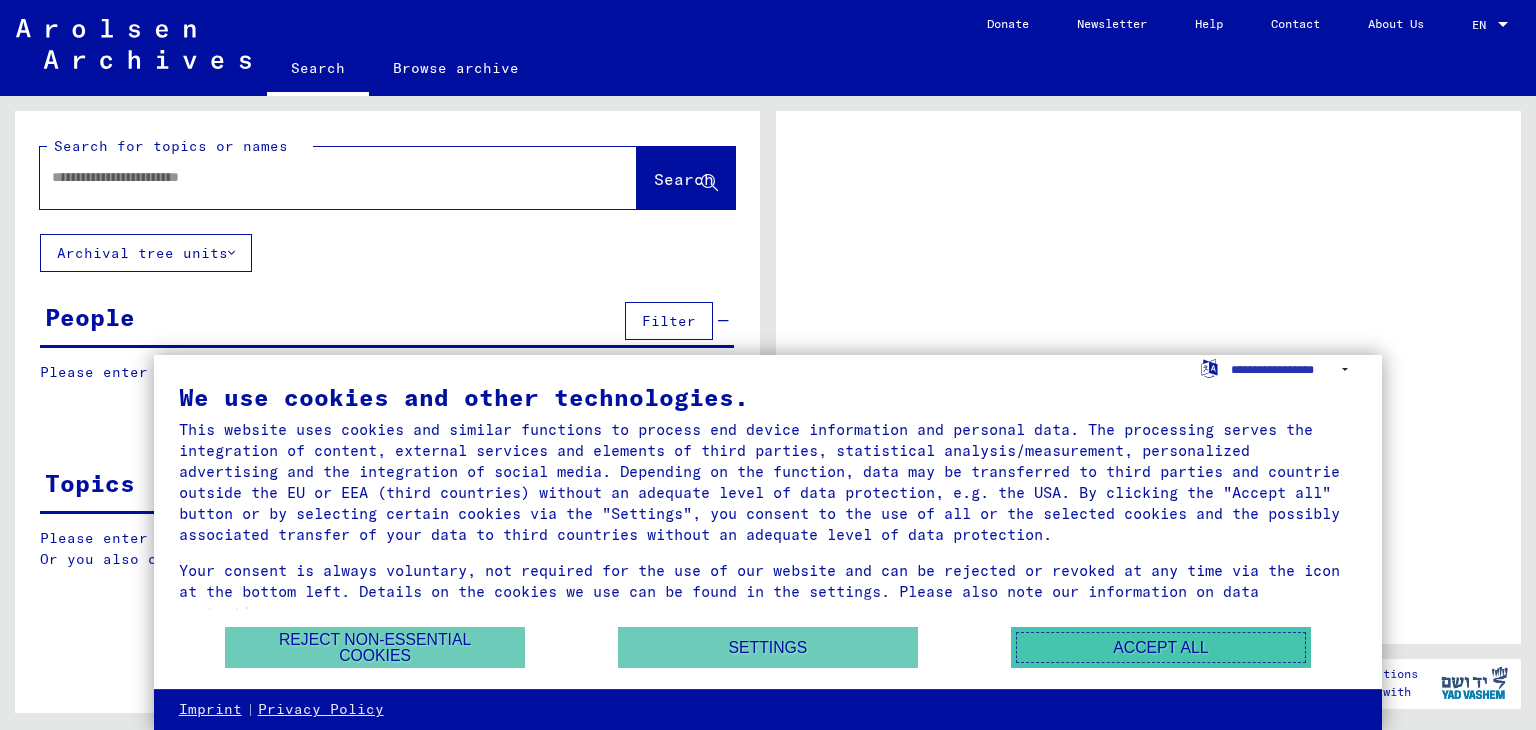 click on "Accept all" at bounding box center [1161, 647] 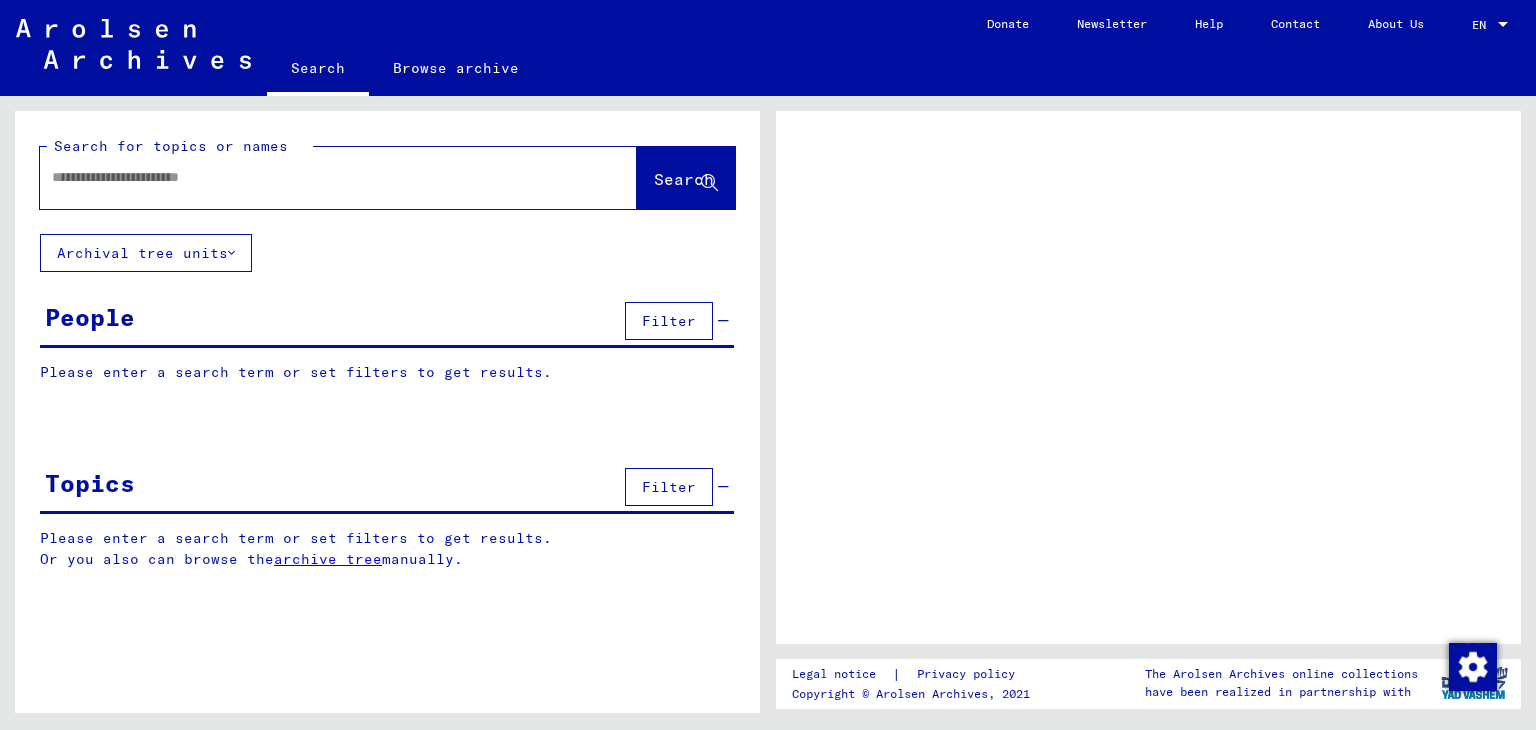 click 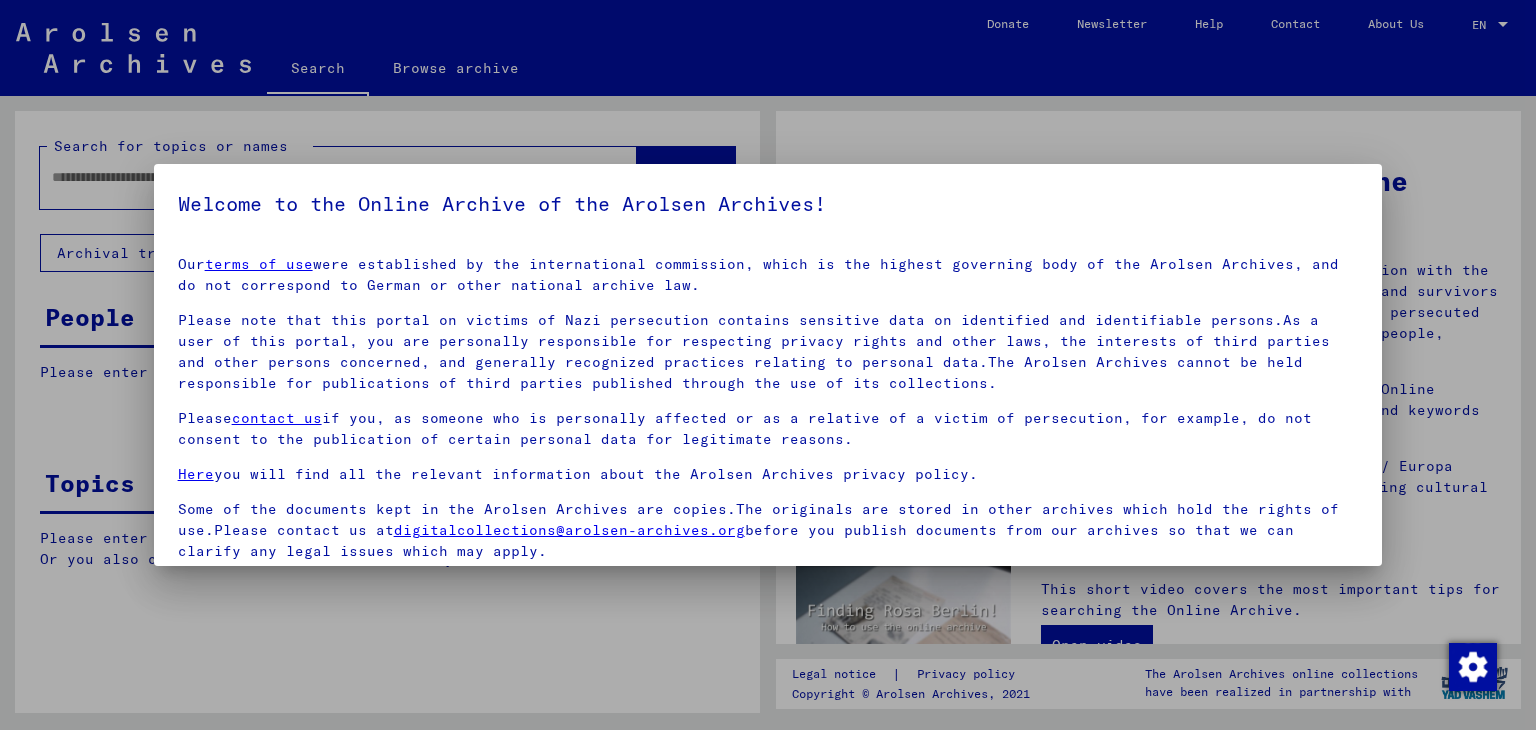 scroll, scrollTop: 154, scrollLeft: 0, axis: vertical 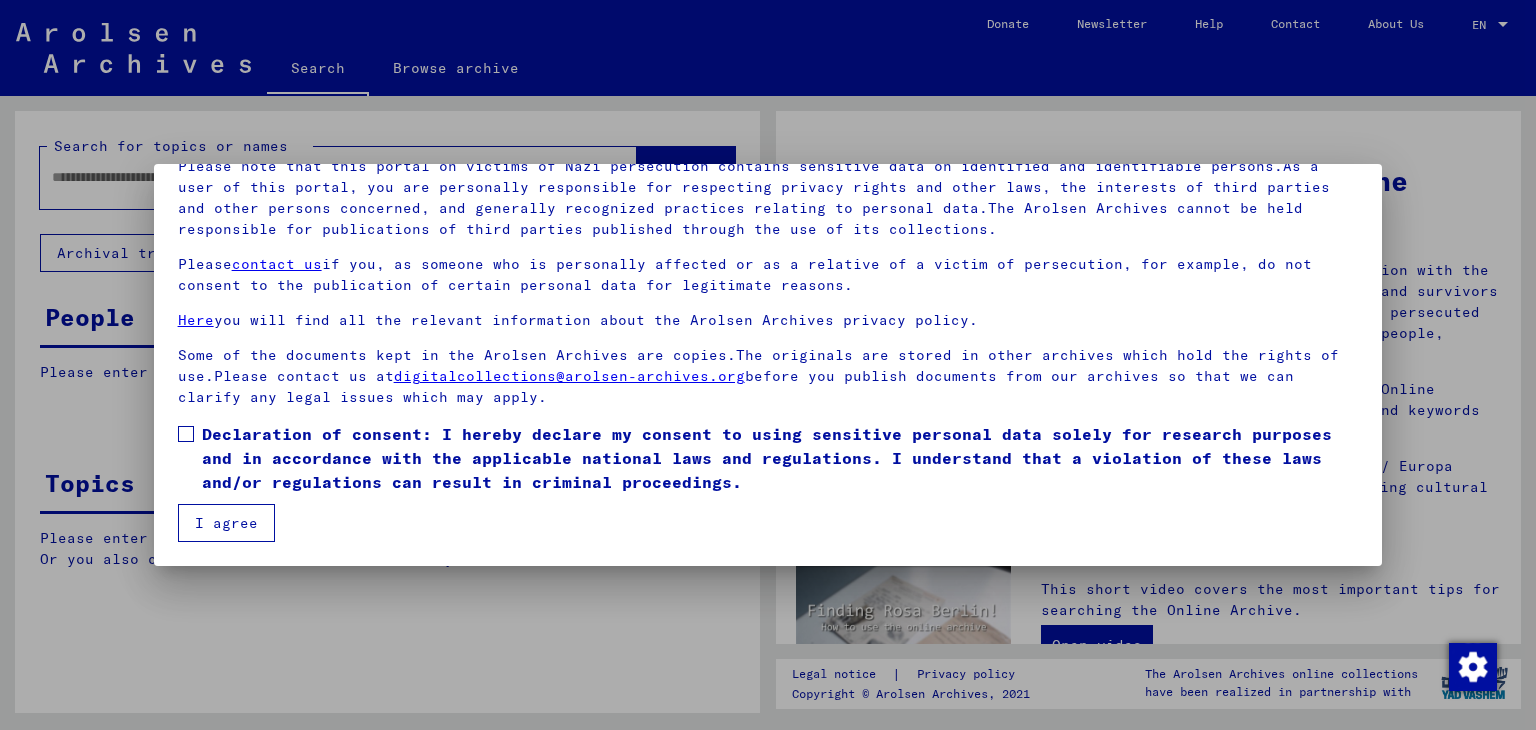 click at bounding box center [186, 434] 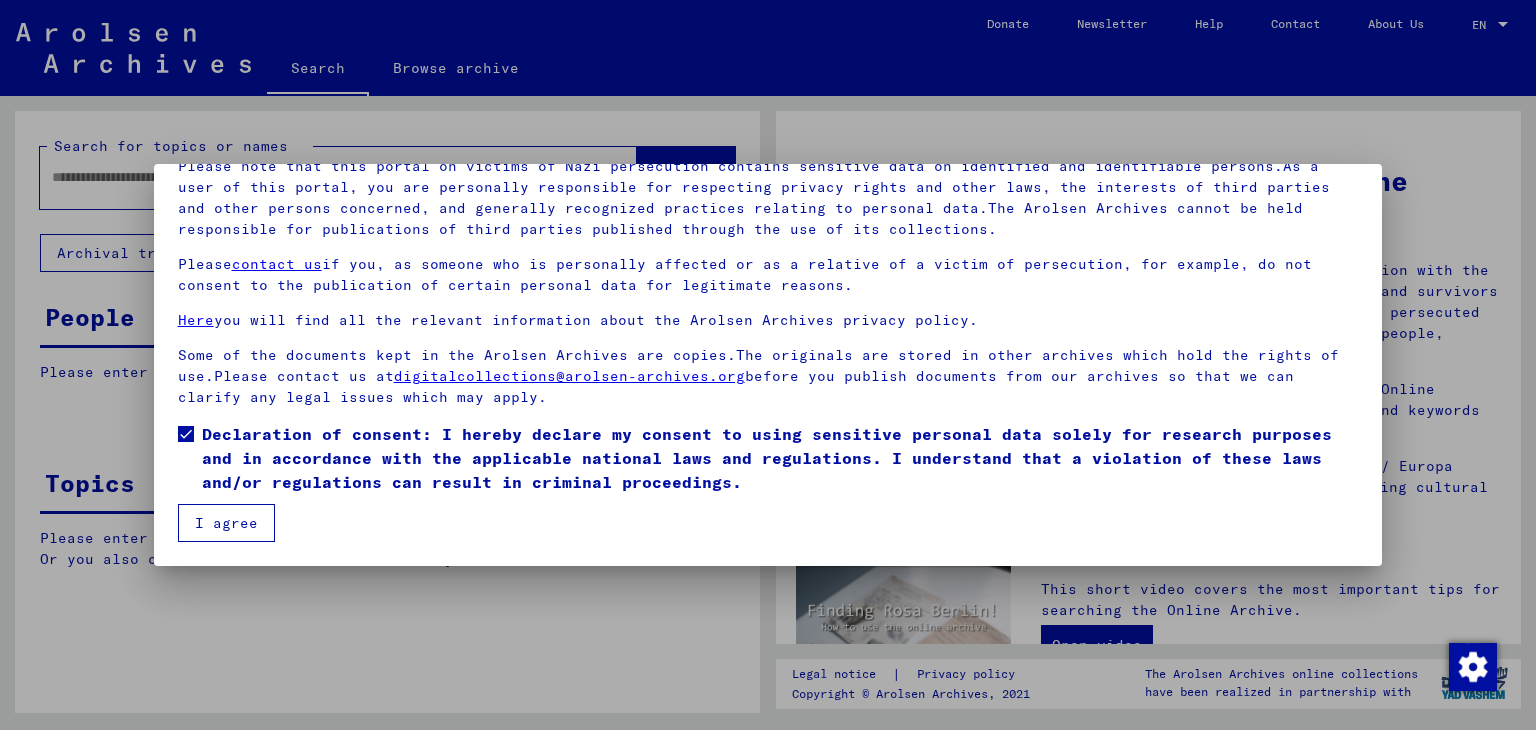 click on "I agree" at bounding box center (226, 523) 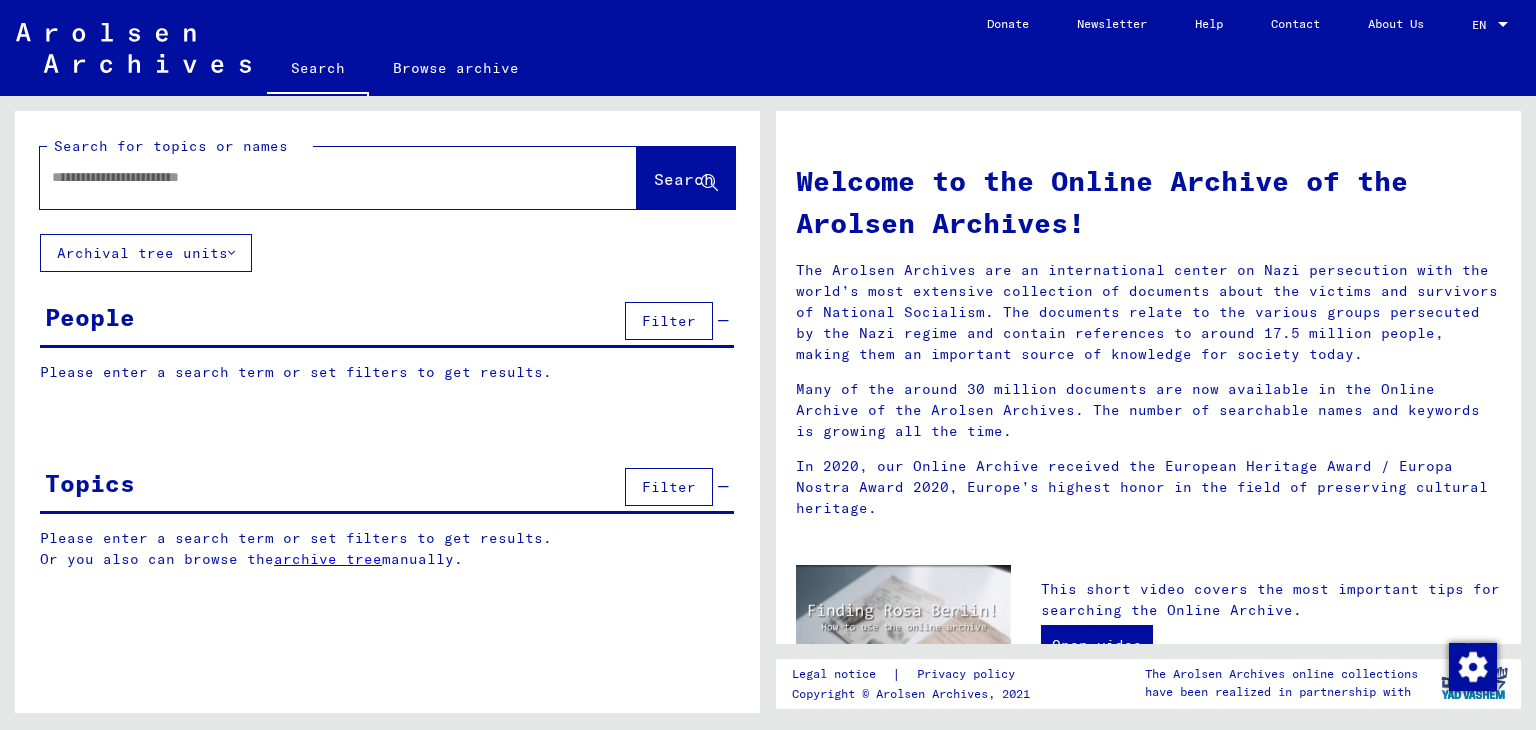 click at bounding box center (314, 177) 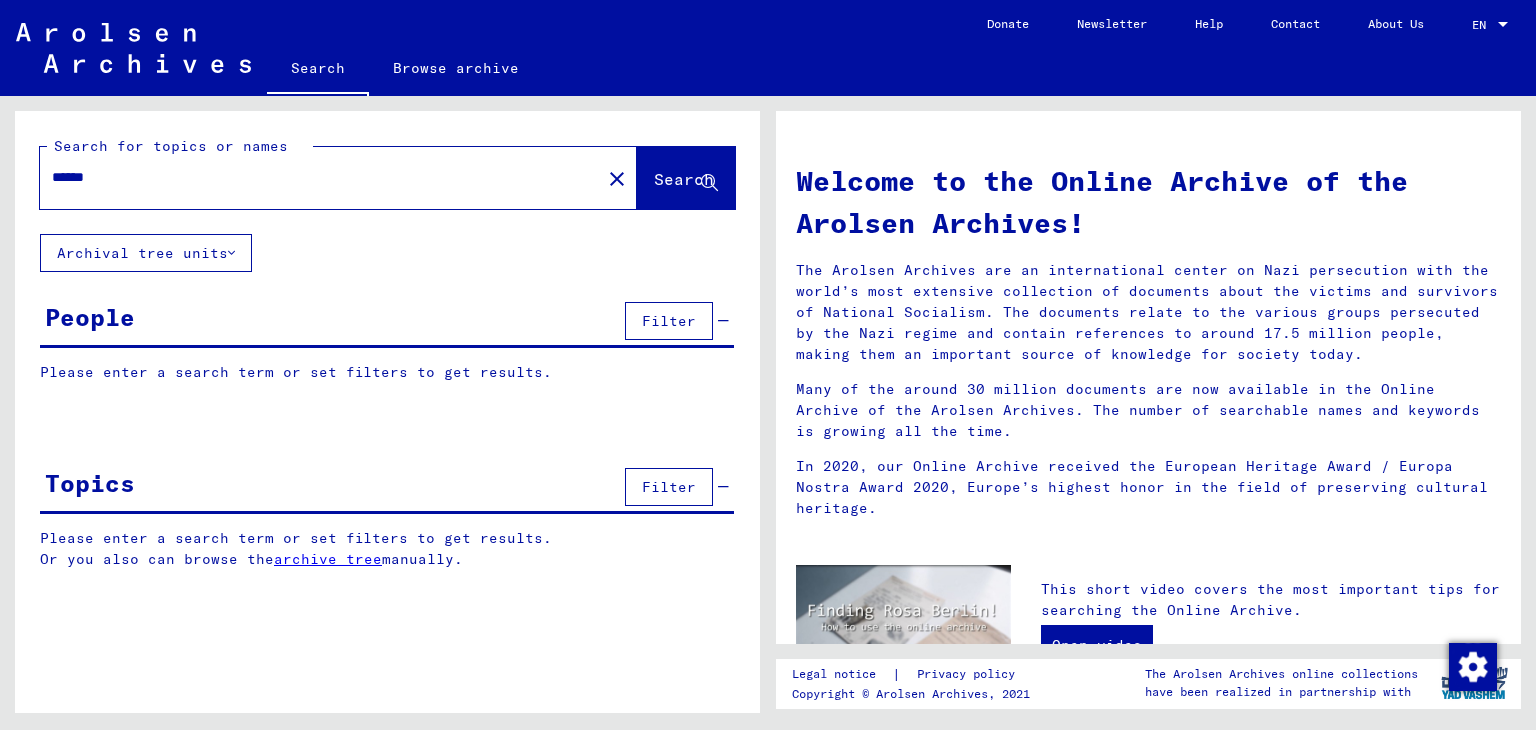 type on "******" 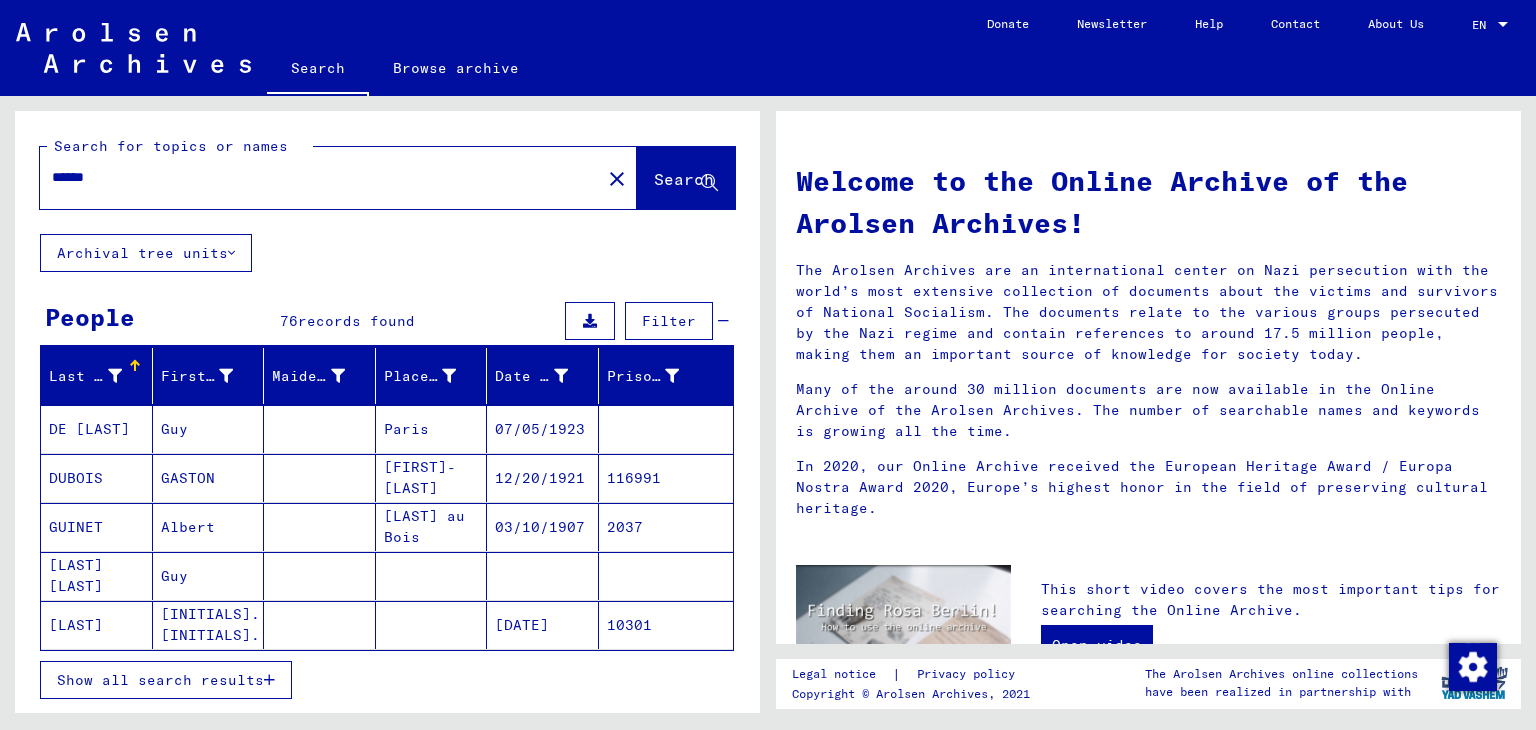 click on "DE [LAST]" at bounding box center [97, 478] 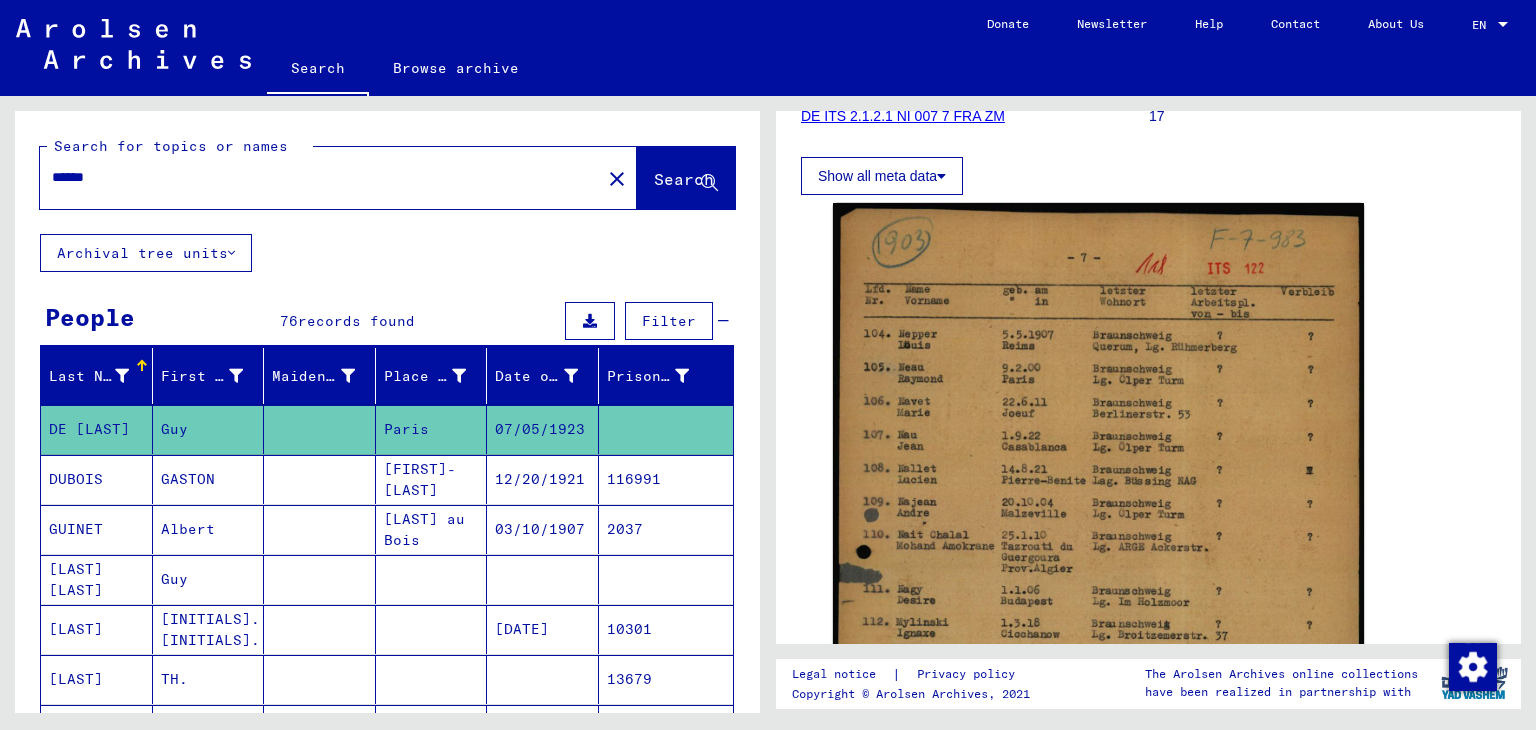 scroll, scrollTop: 500, scrollLeft: 0, axis: vertical 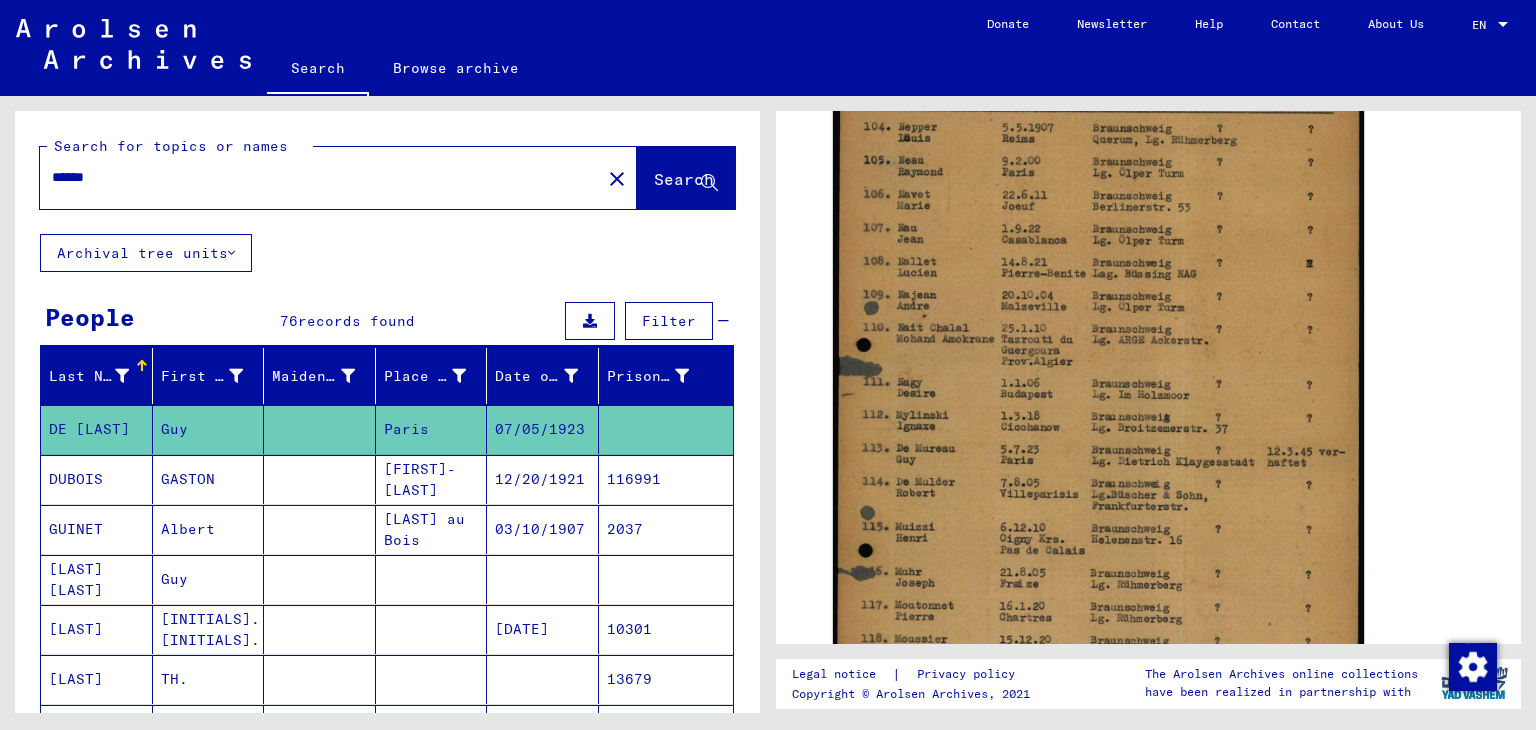 click on "DUBOIS" at bounding box center [97, 529] 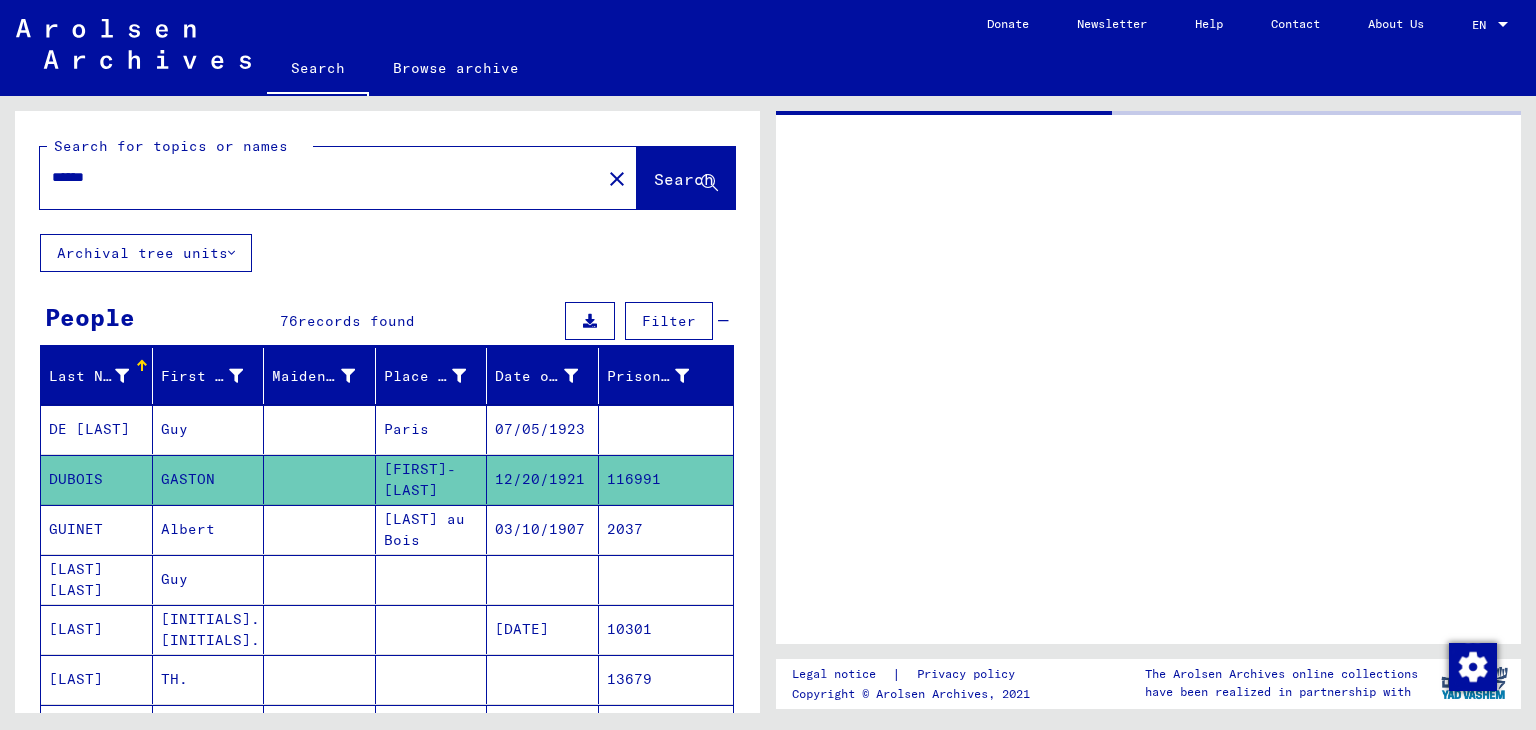 scroll, scrollTop: 0, scrollLeft: 0, axis: both 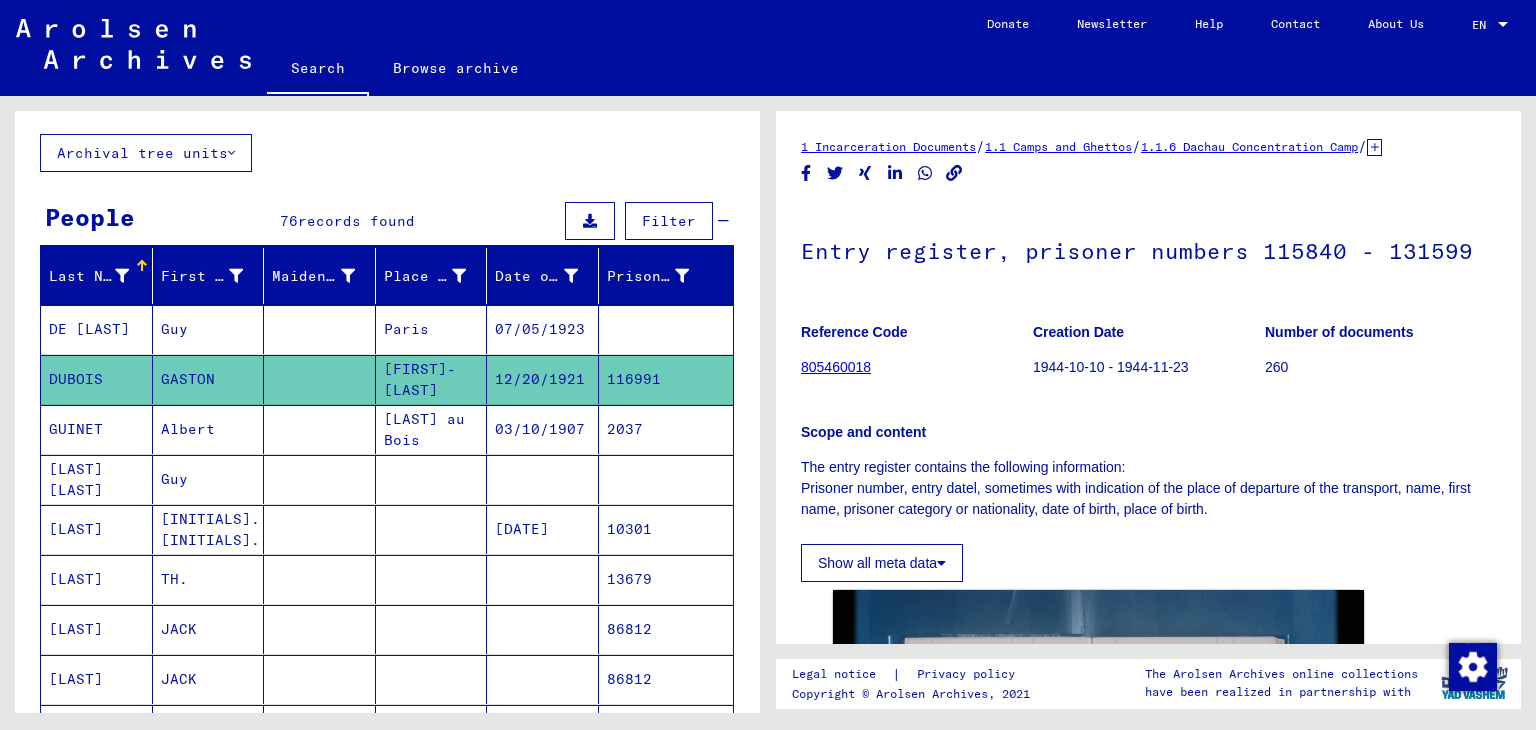 click on "[LAST] [LAST]" at bounding box center [97, 529] 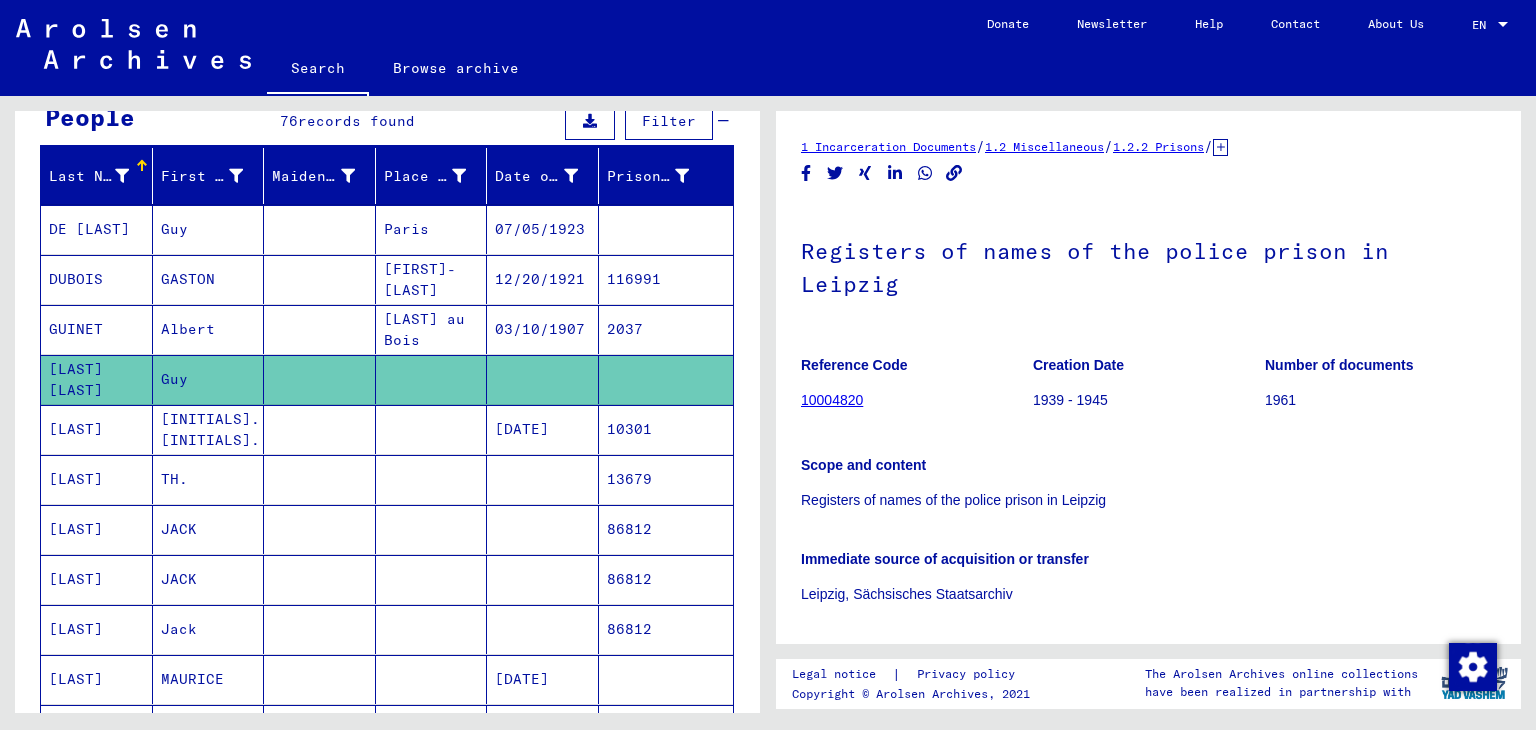 scroll, scrollTop: 300, scrollLeft: 0, axis: vertical 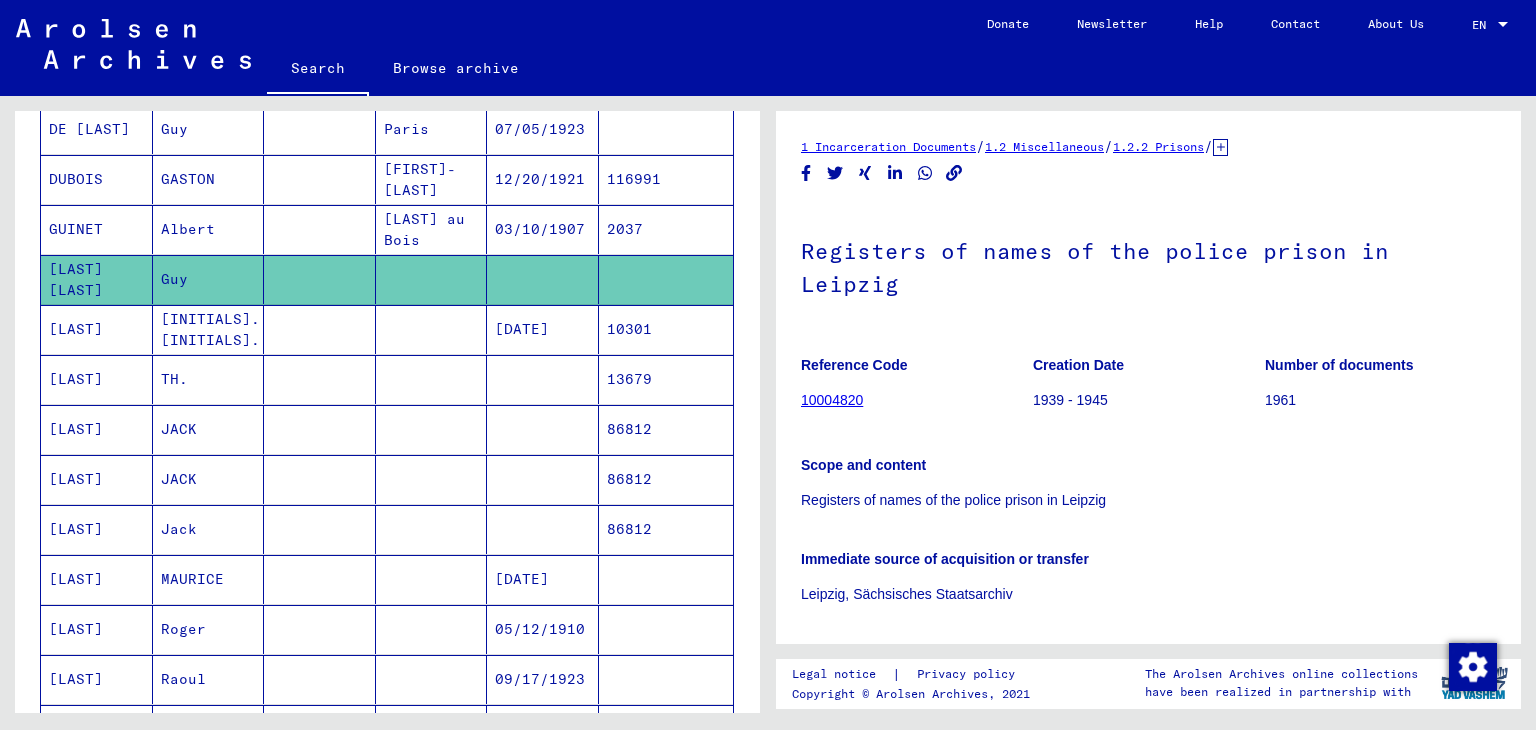 click on "[LAST]" at bounding box center (97, 429) 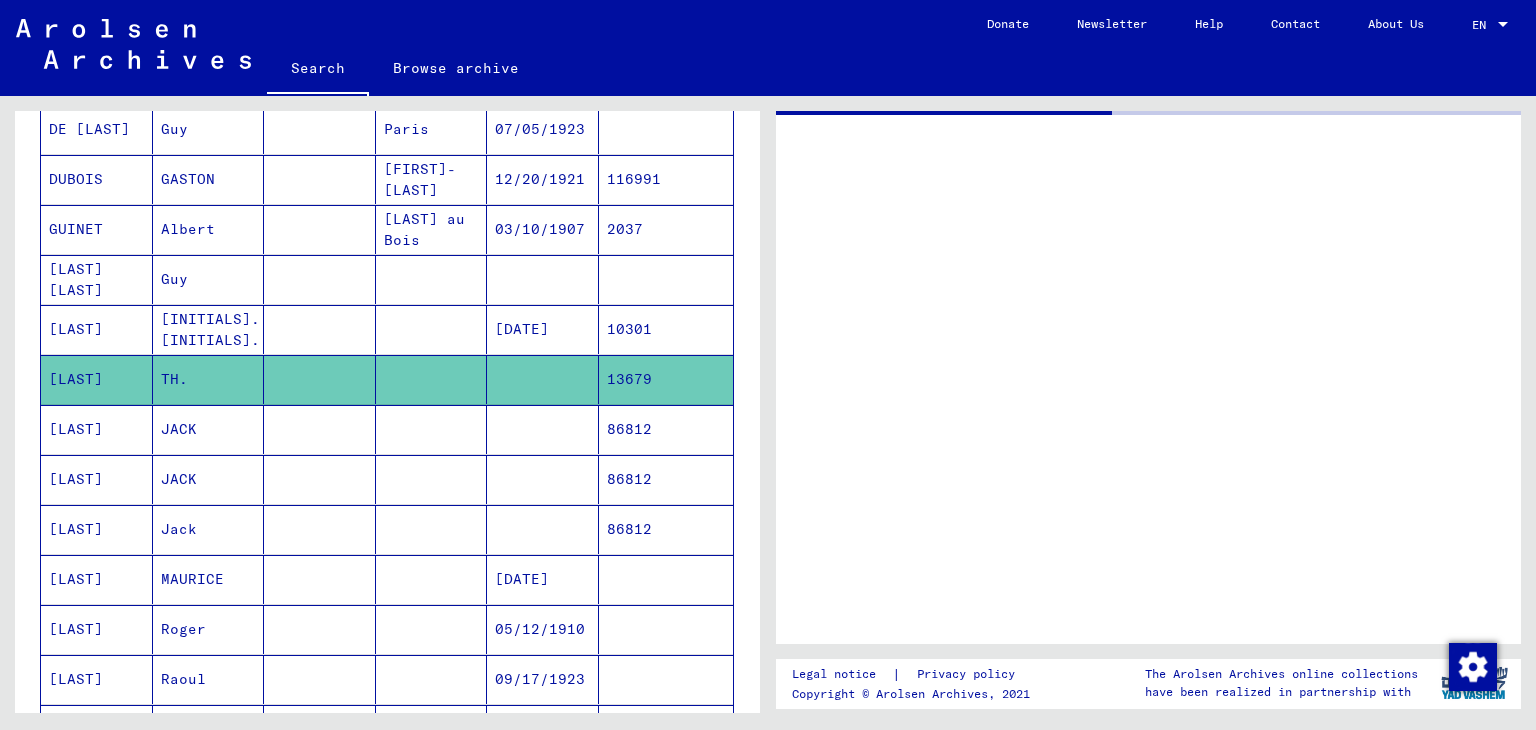 click on "[LAST]" at bounding box center (97, 629) 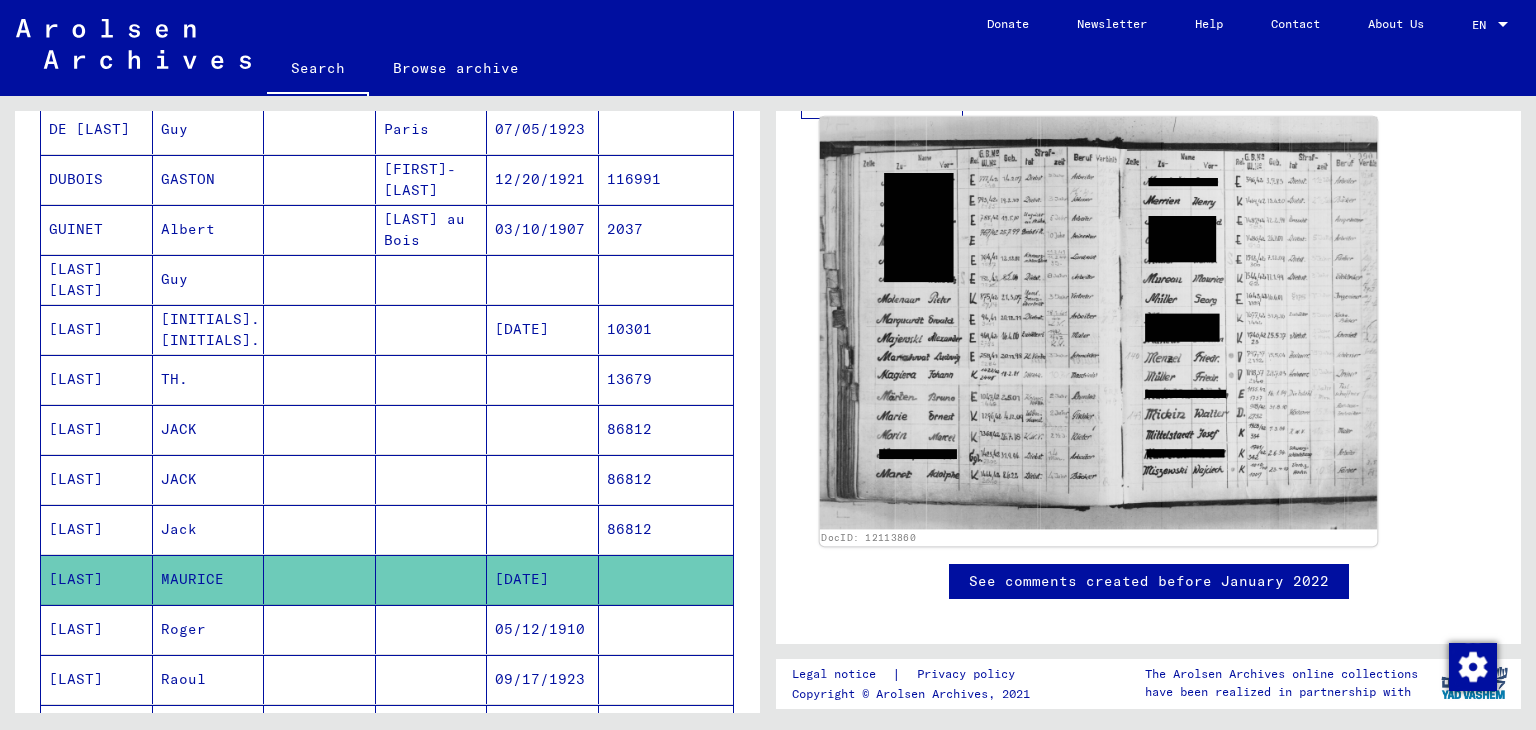 scroll, scrollTop: 800, scrollLeft: 0, axis: vertical 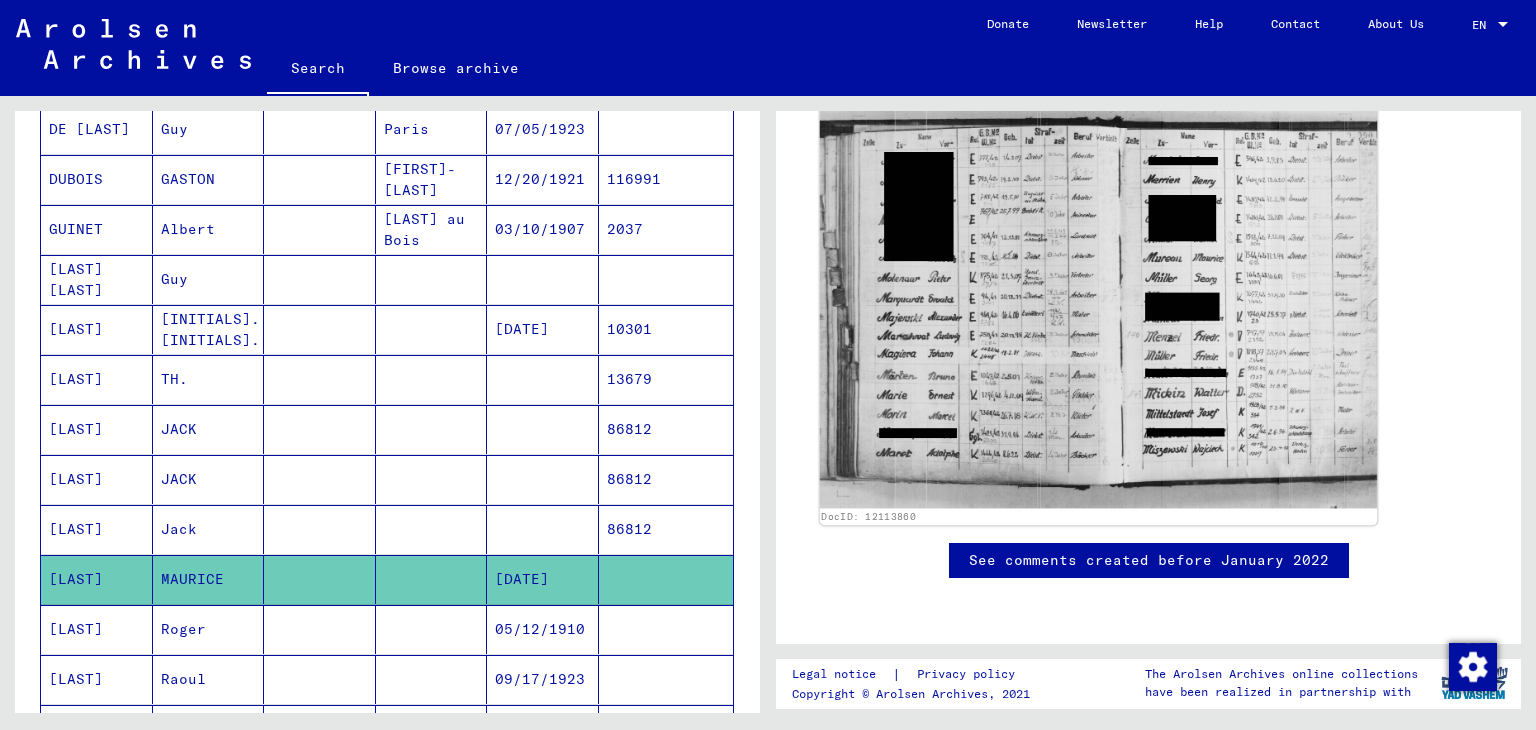 click 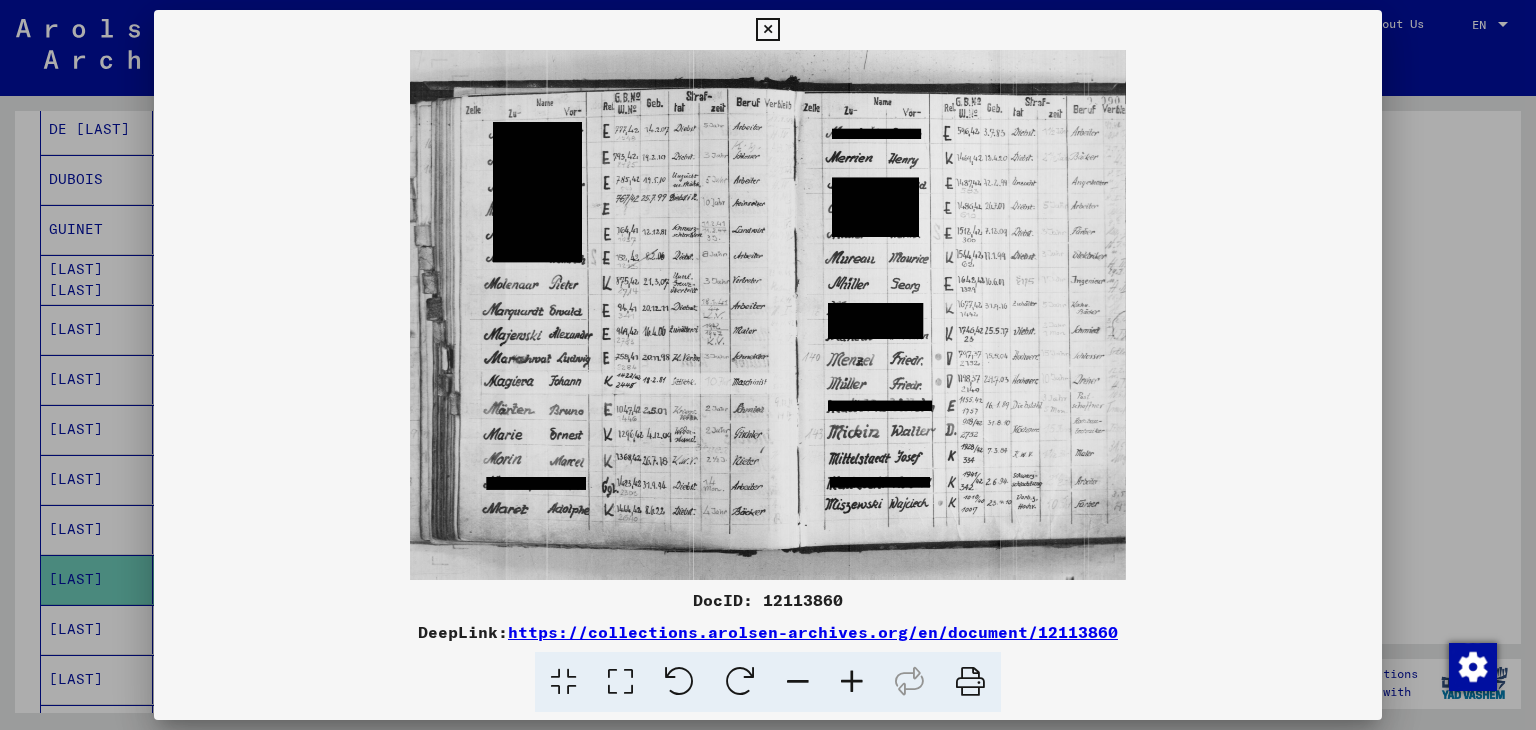click at bounding box center [767, 30] 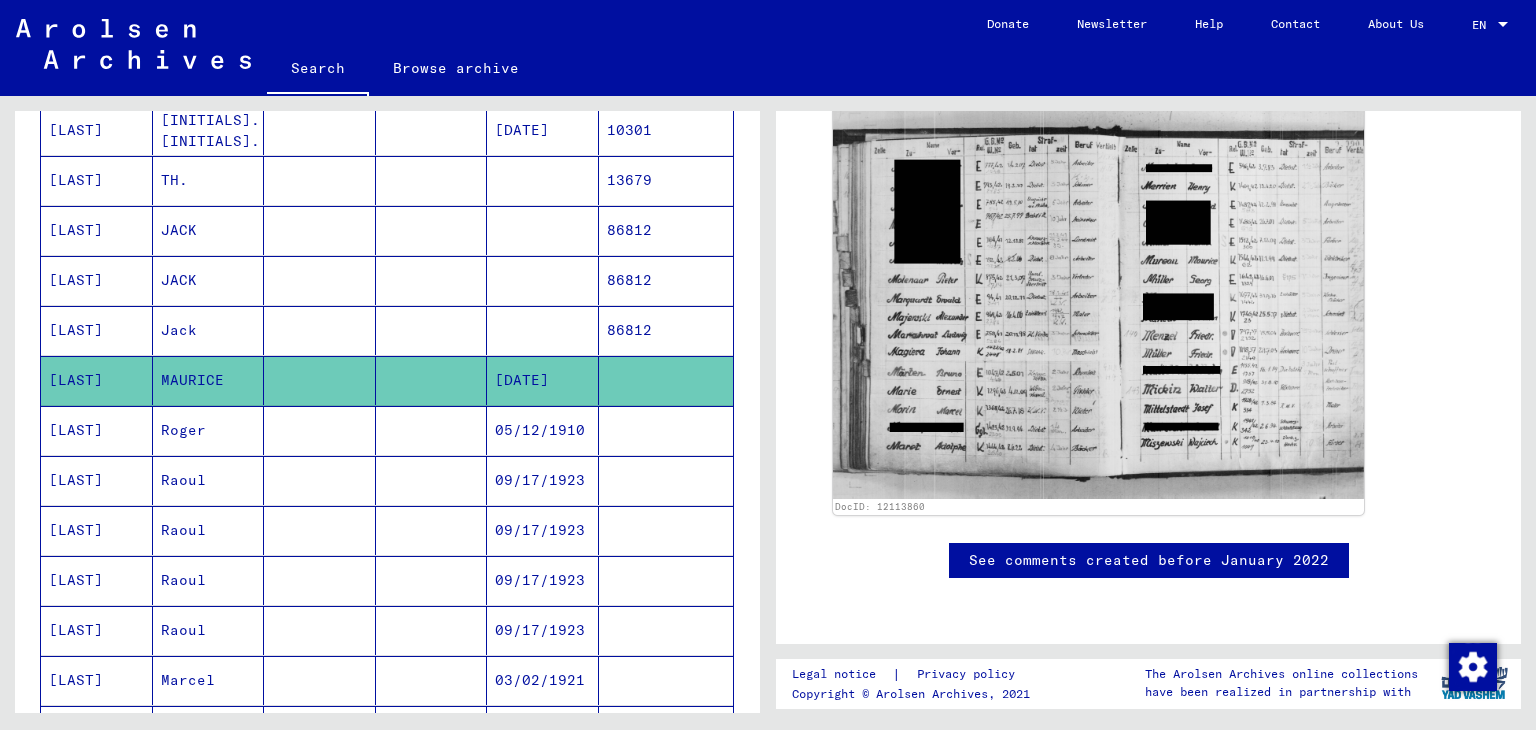 scroll, scrollTop: 500, scrollLeft: 0, axis: vertical 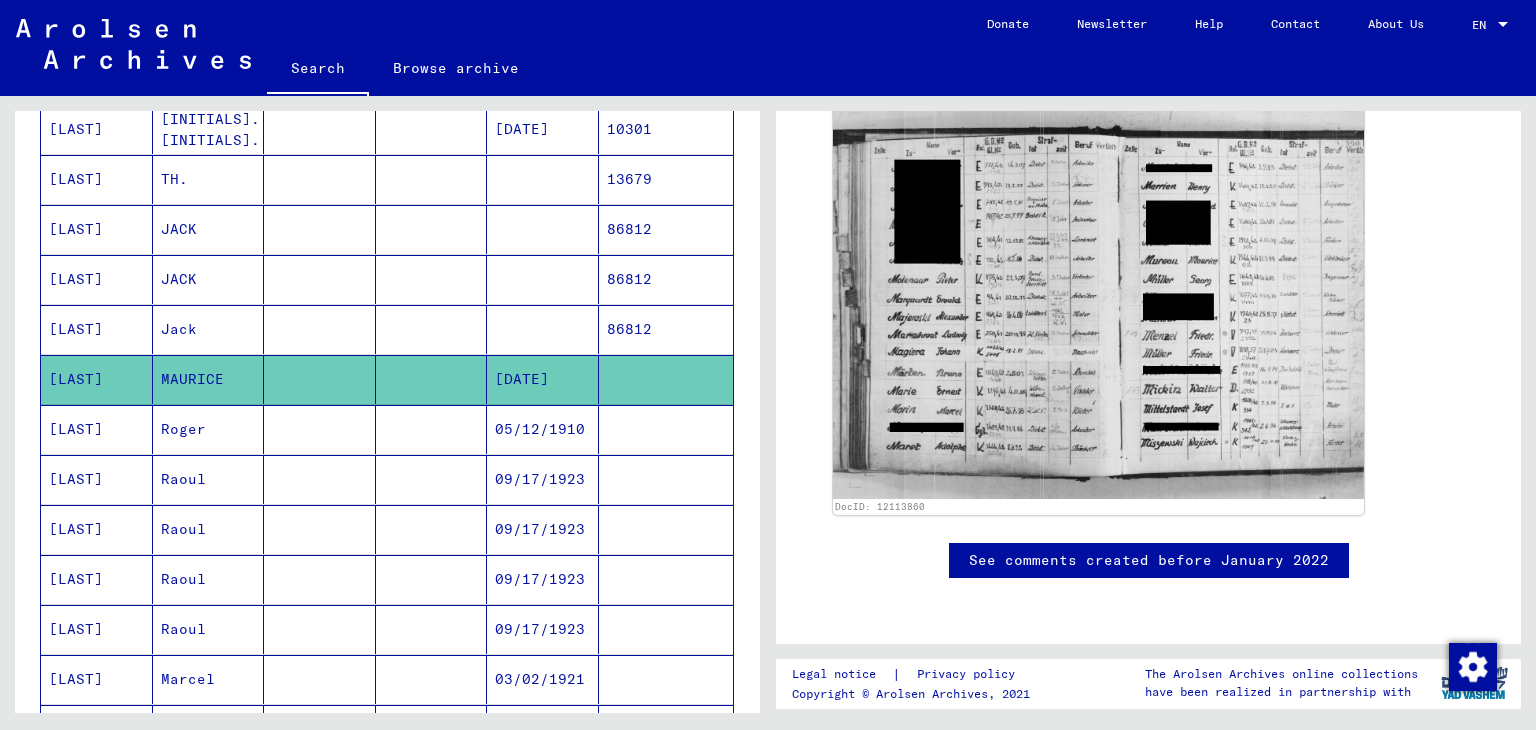 click on "[LAST]" at bounding box center (97, 479) 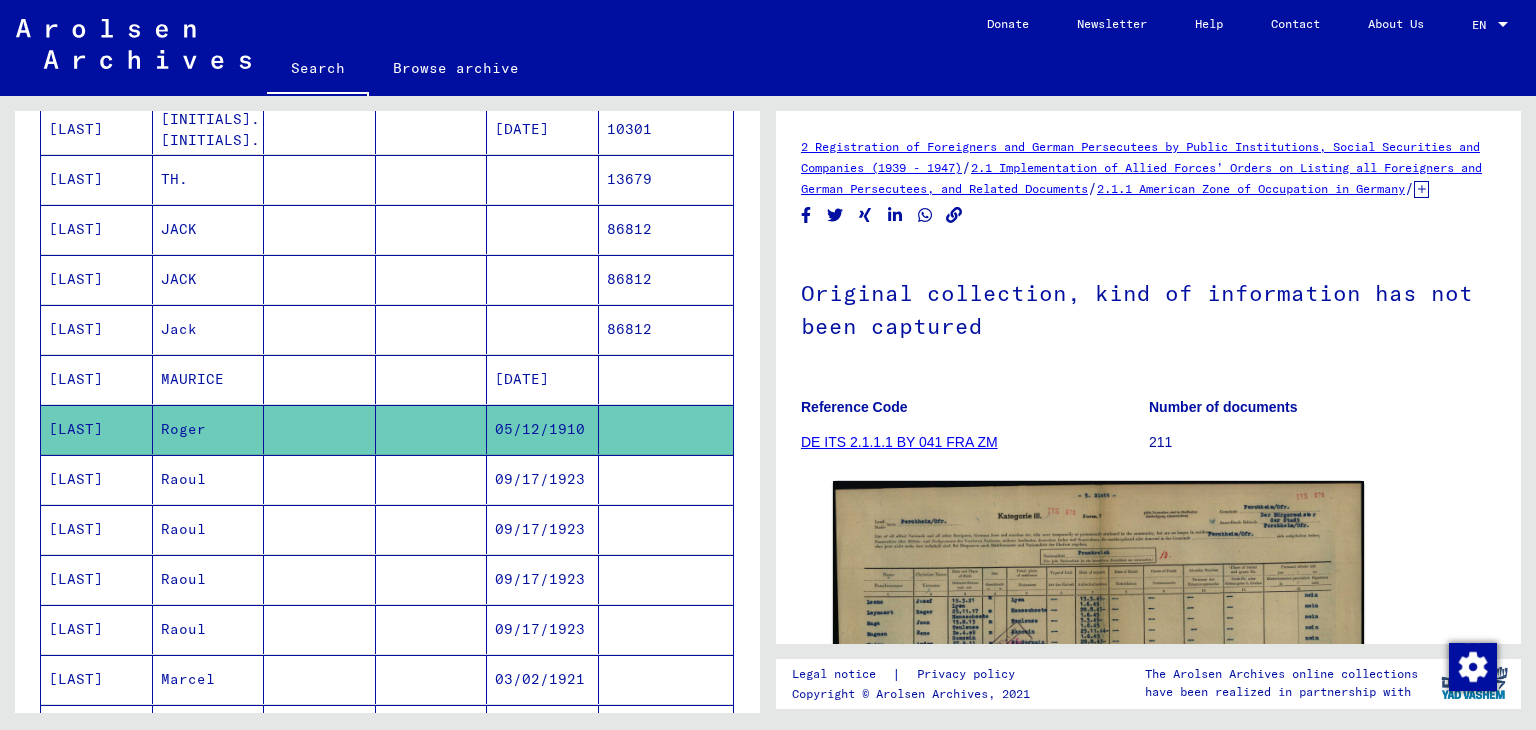 click on "Raoul" at bounding box center (209, 529) 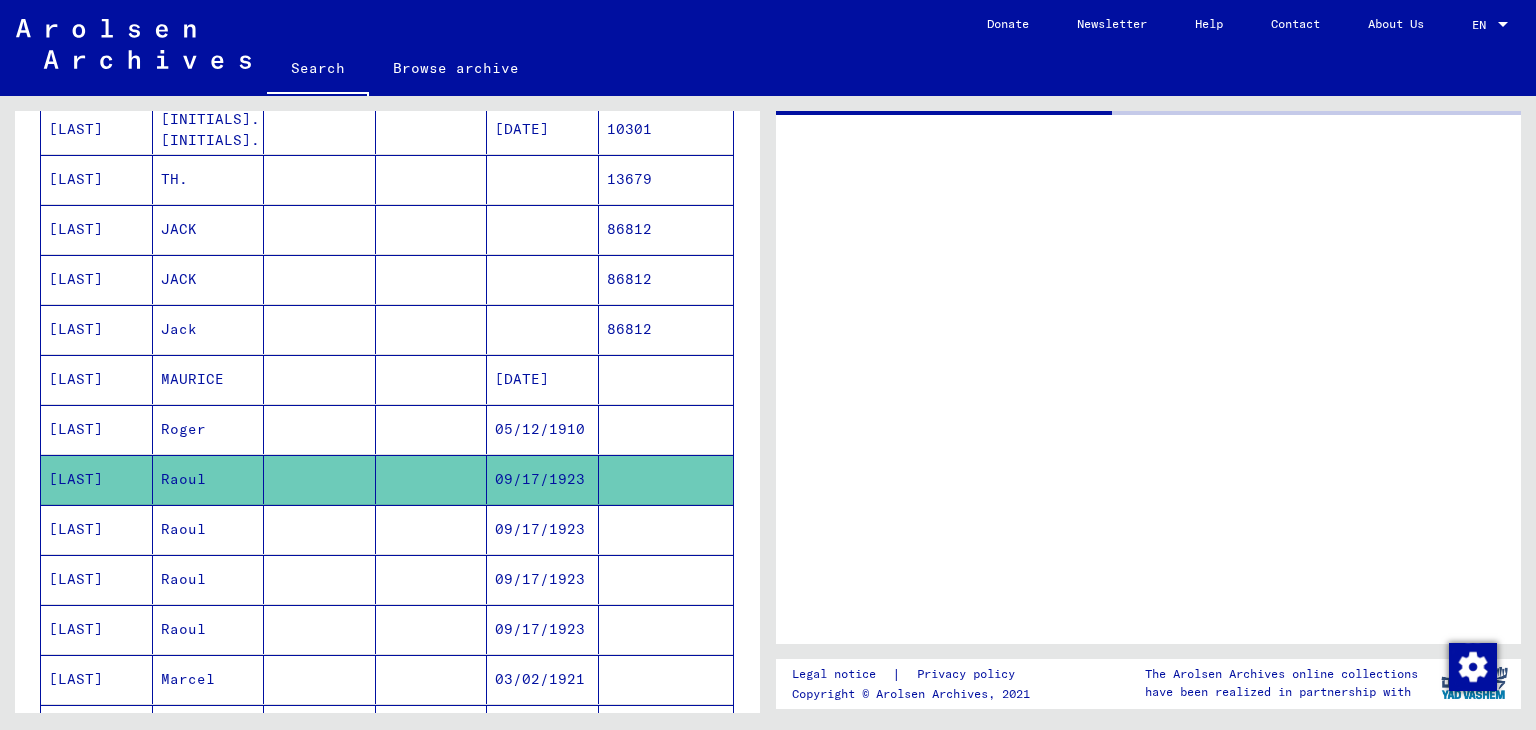 click on "Raoul" at bounding box center [209, 579] 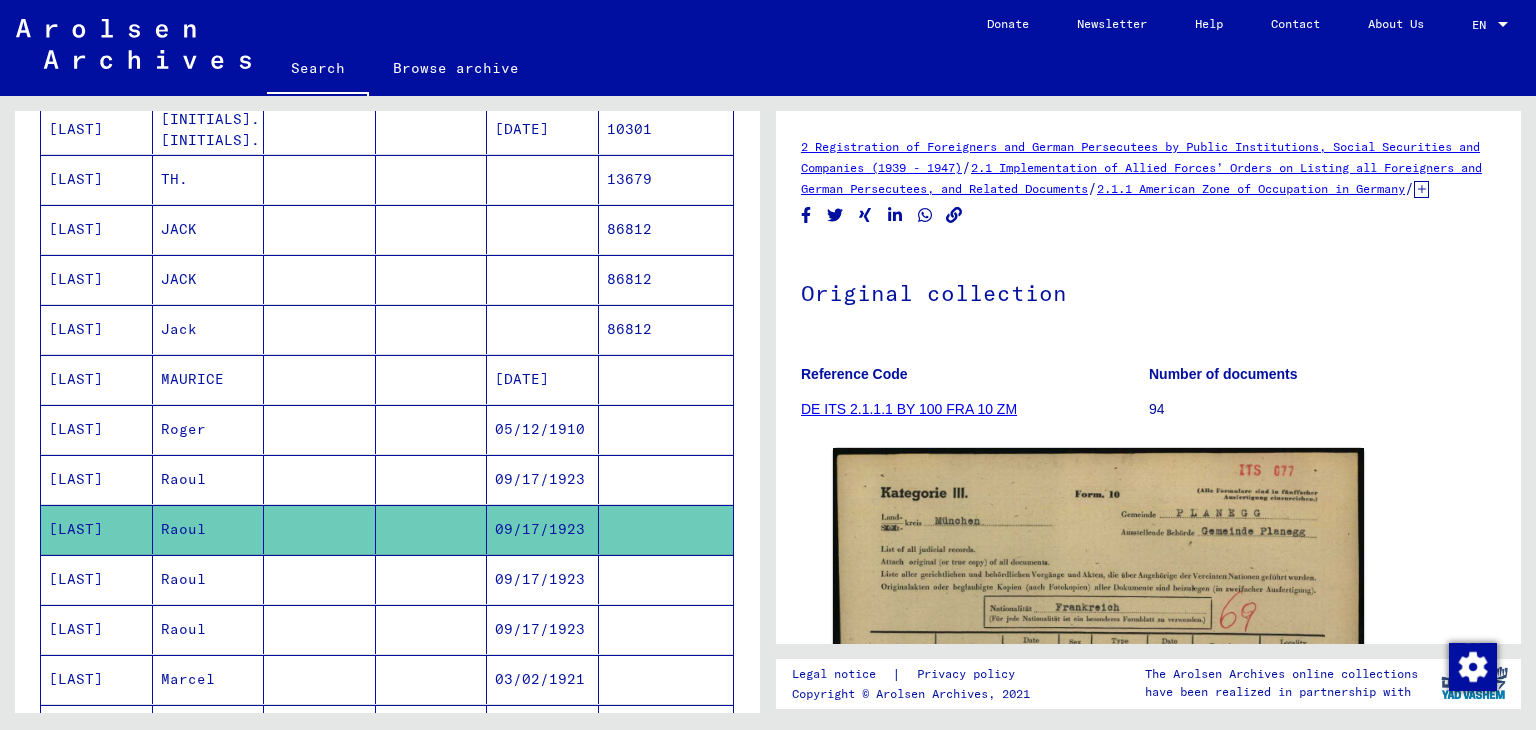 scroll, scrollTop: 700, scrollLeft: 0, axis: vertical 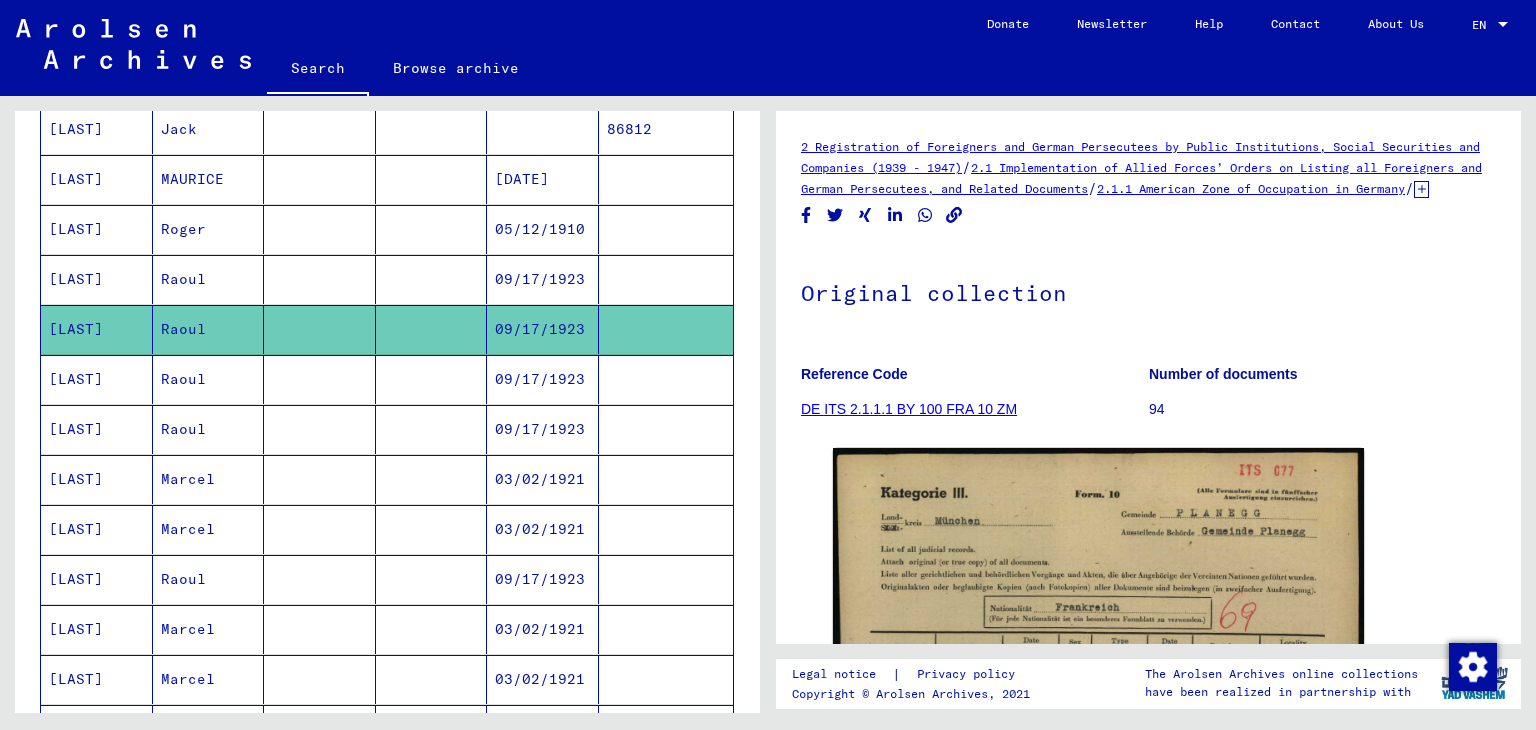 click on "Marcel" at bounding box center (209, 529) 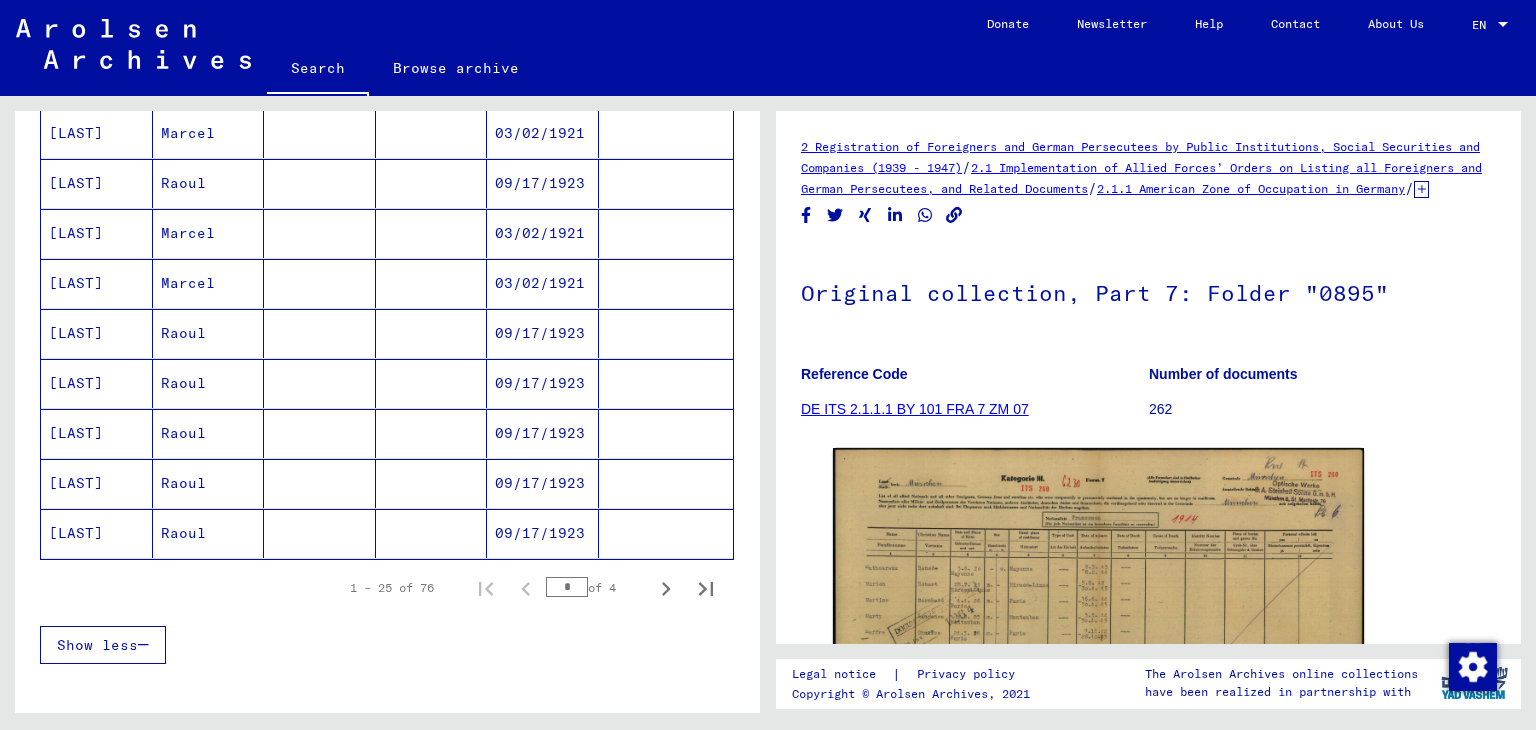 scroll, scrollTop: 1200, scrollLeft: 0, axis: vertical 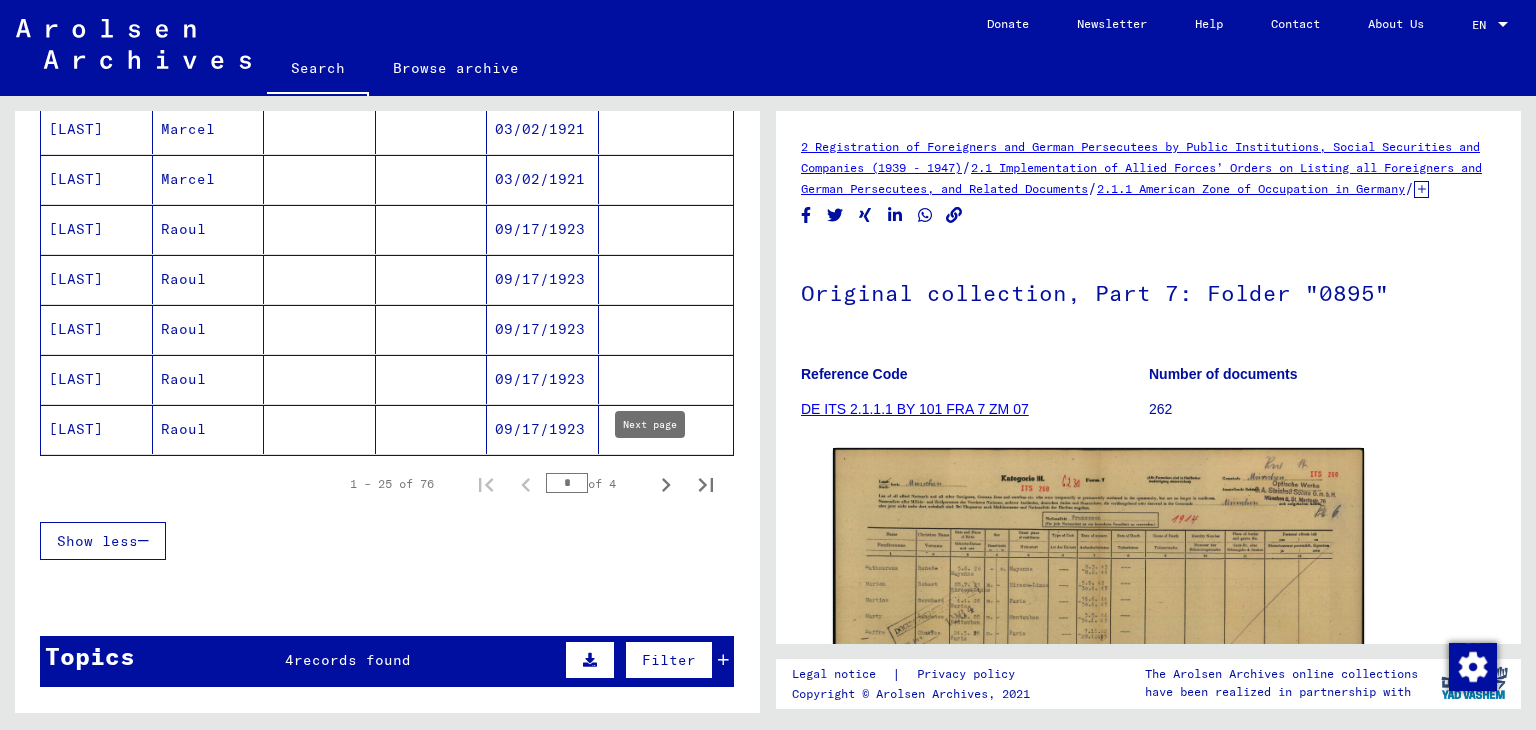 click 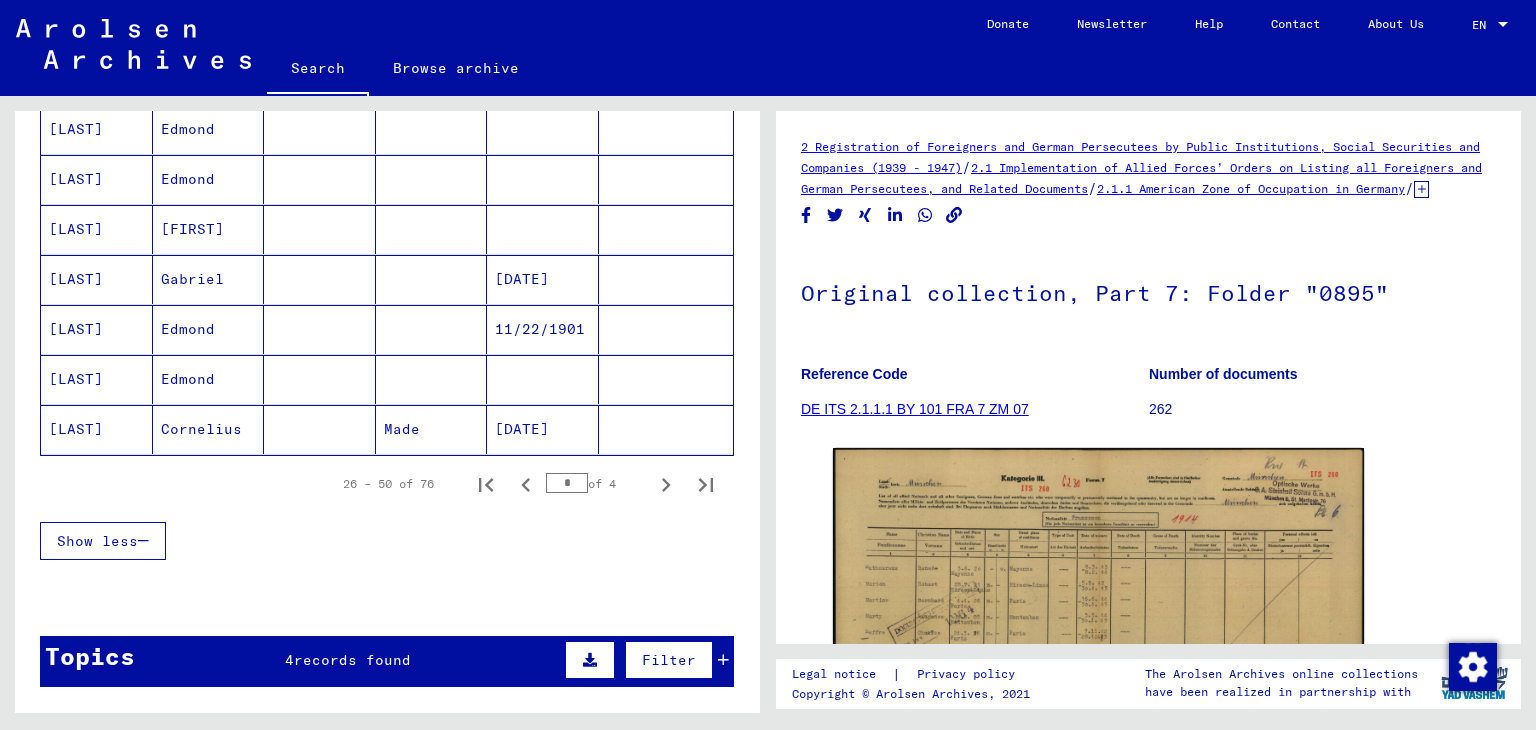 click on "Cornelius" 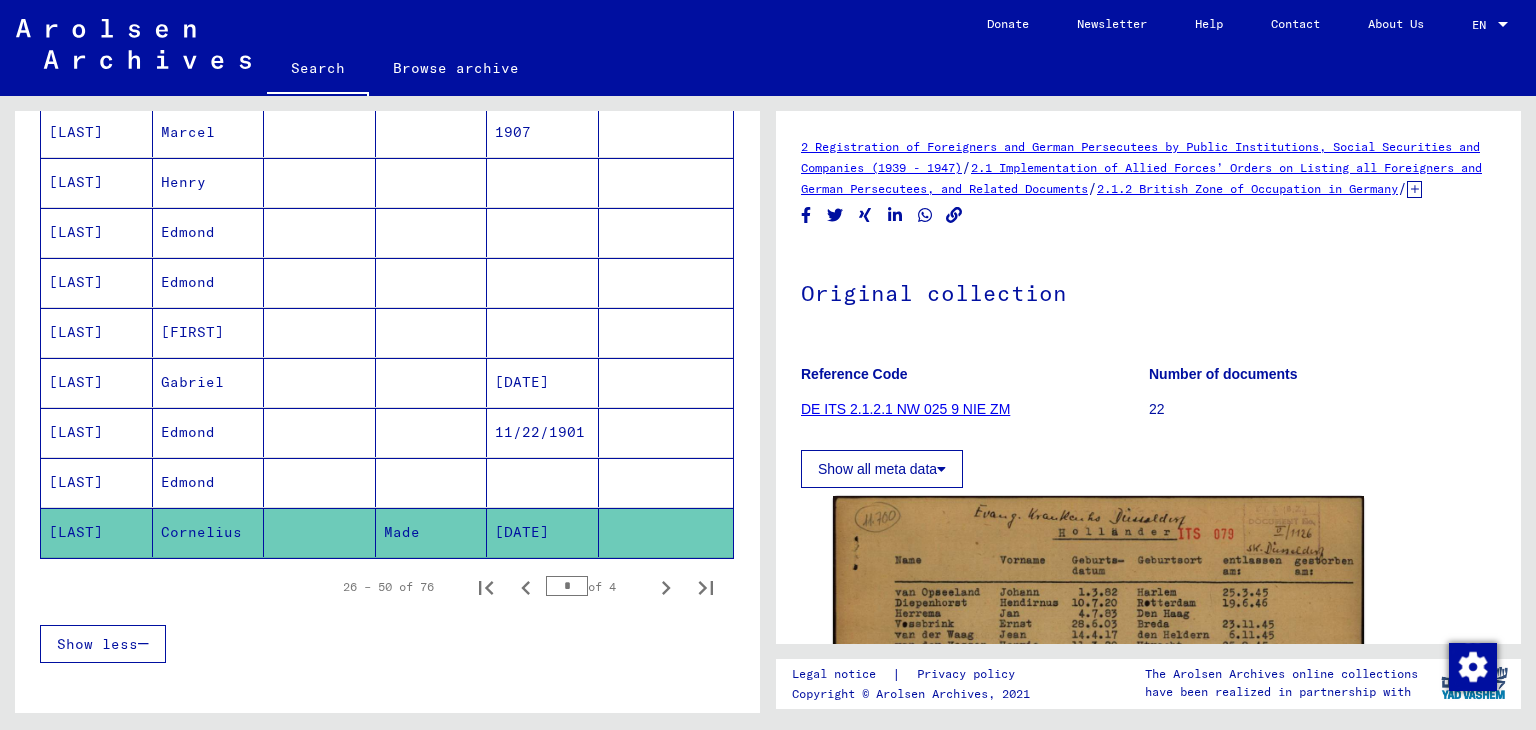 scroll, scrollTop: 900, scrollLeft: 0, axis: vertical 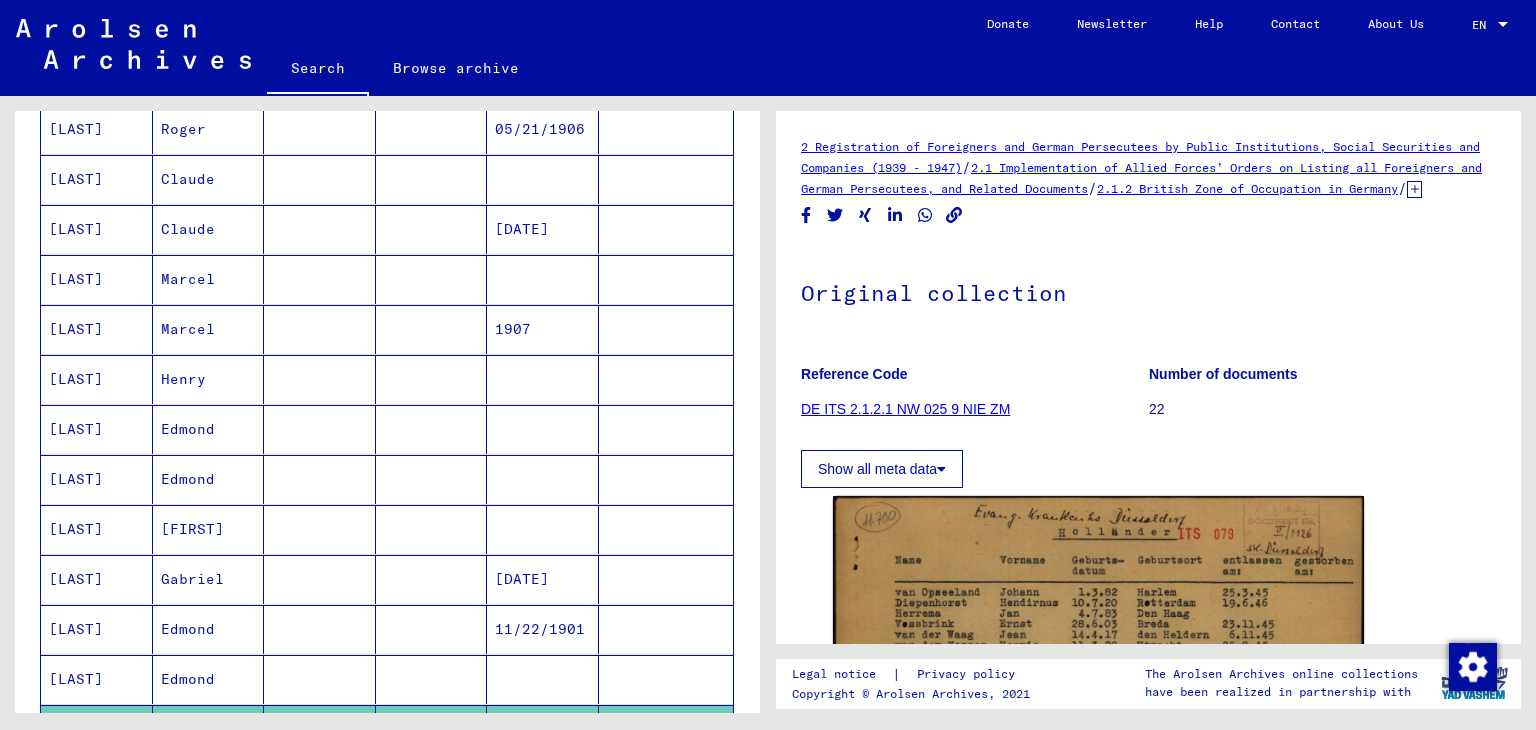 click on "Henry" at bounding box center (209, 429) 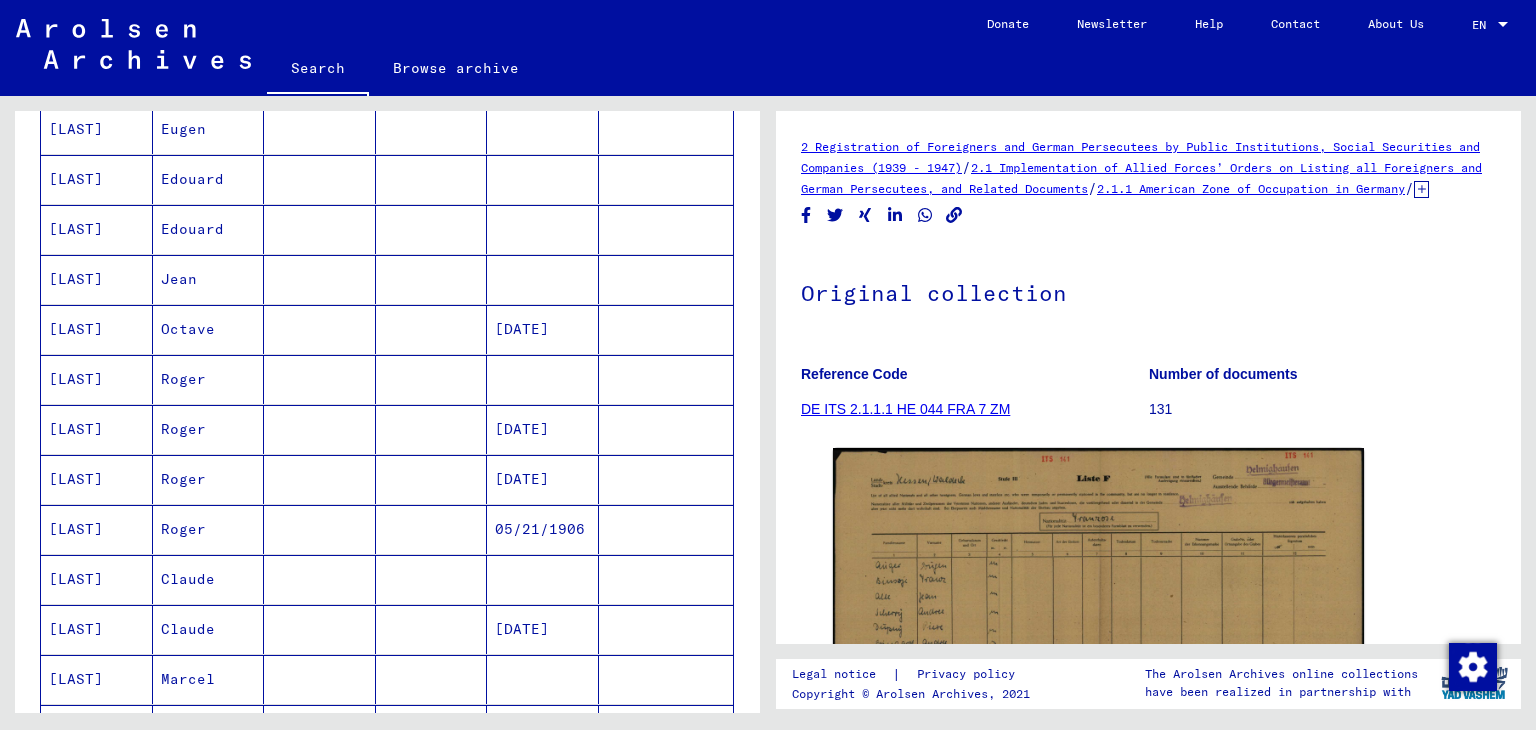 scroll, scrollTop: 300, scrollLeft: 0, axis: vertical 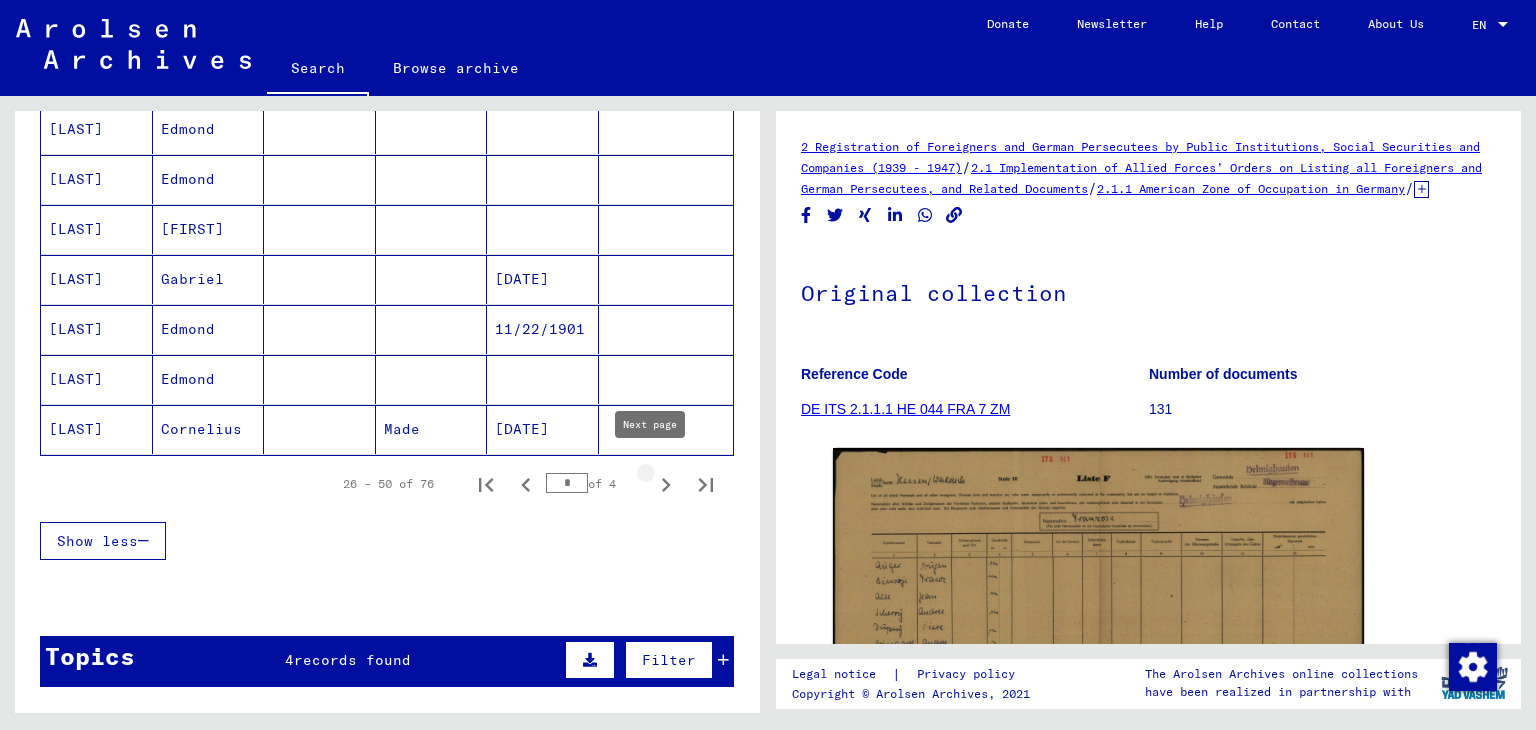 click 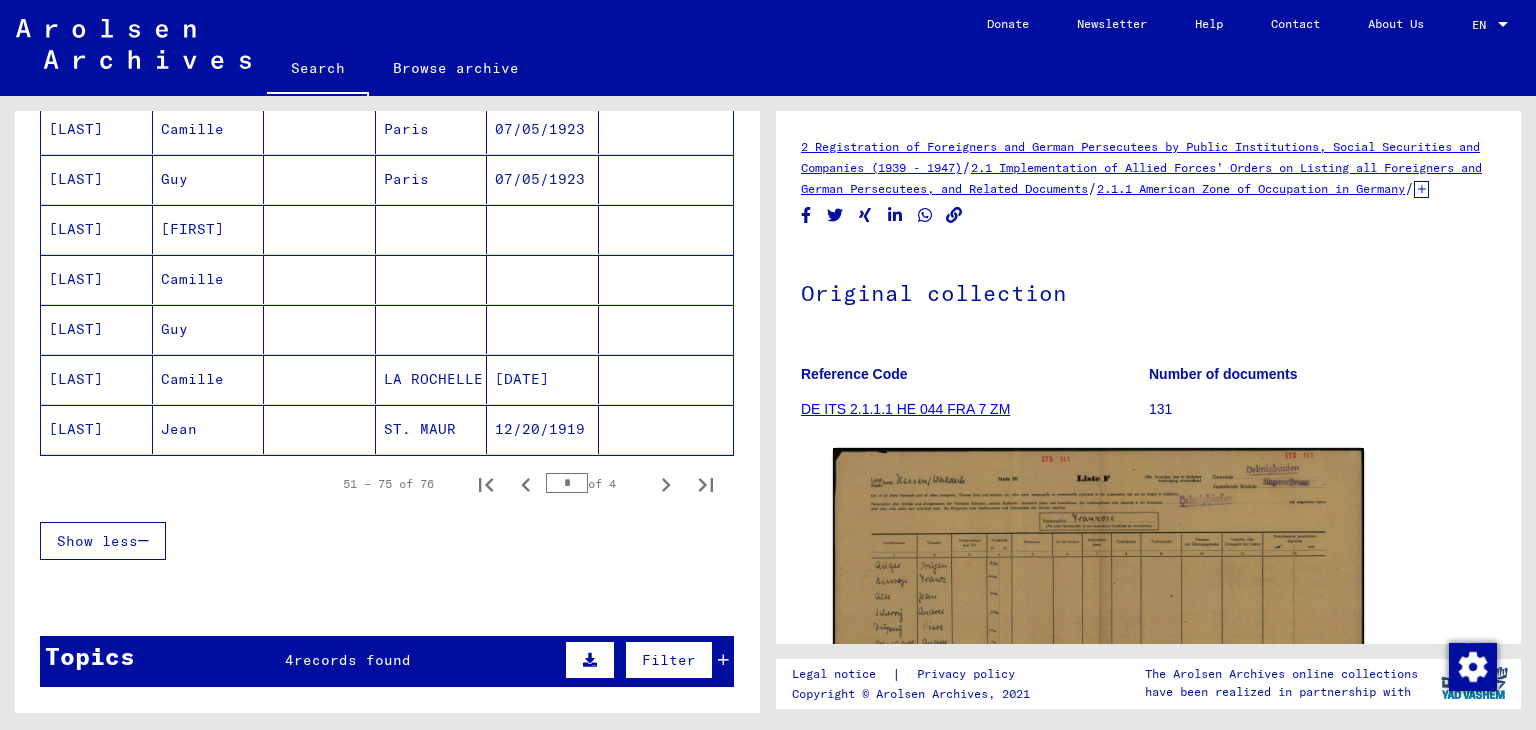 click on "Camille" at bounding box center (209, 429) 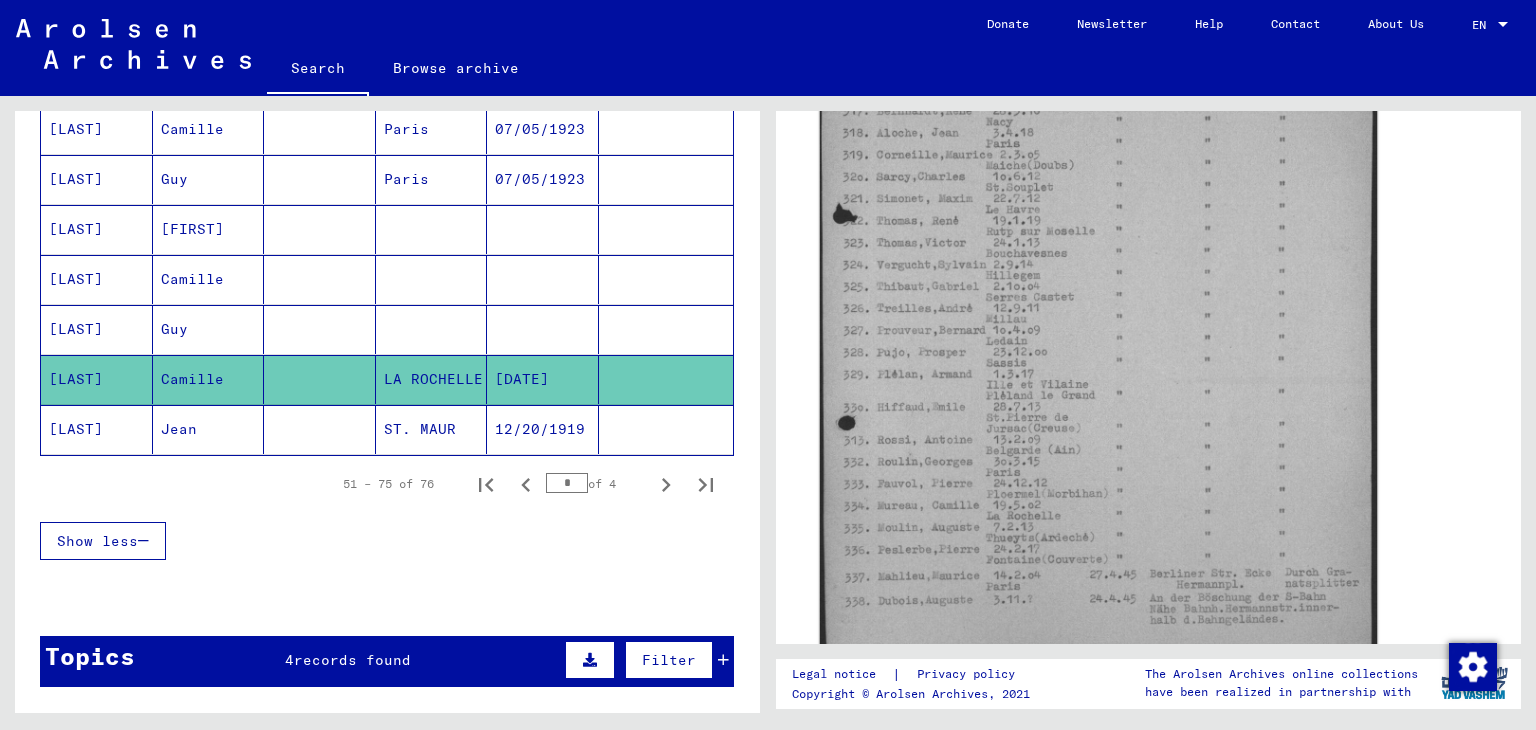 scroll, scrollTop: 700, scrollLeft: 0, axis: vertical 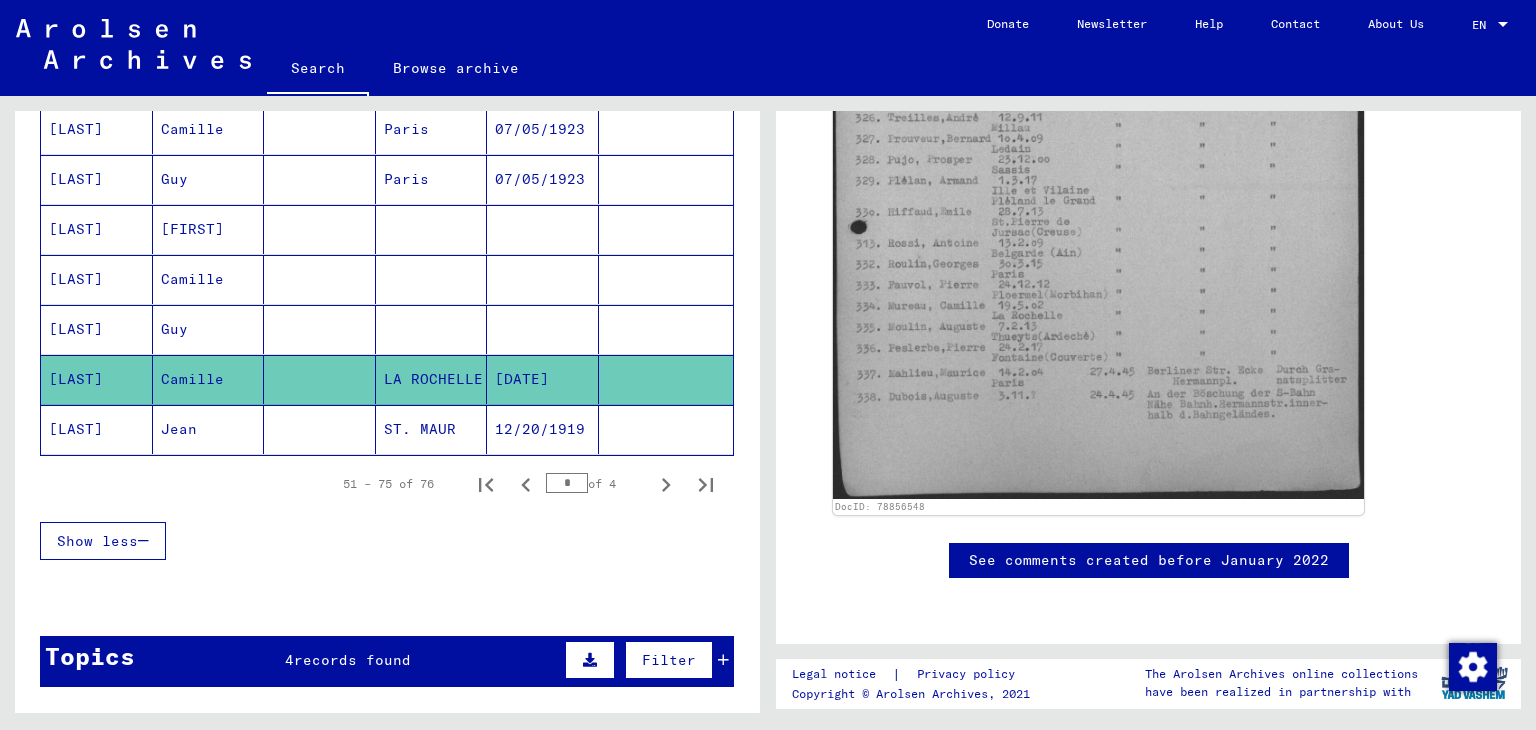 click on "Jean" 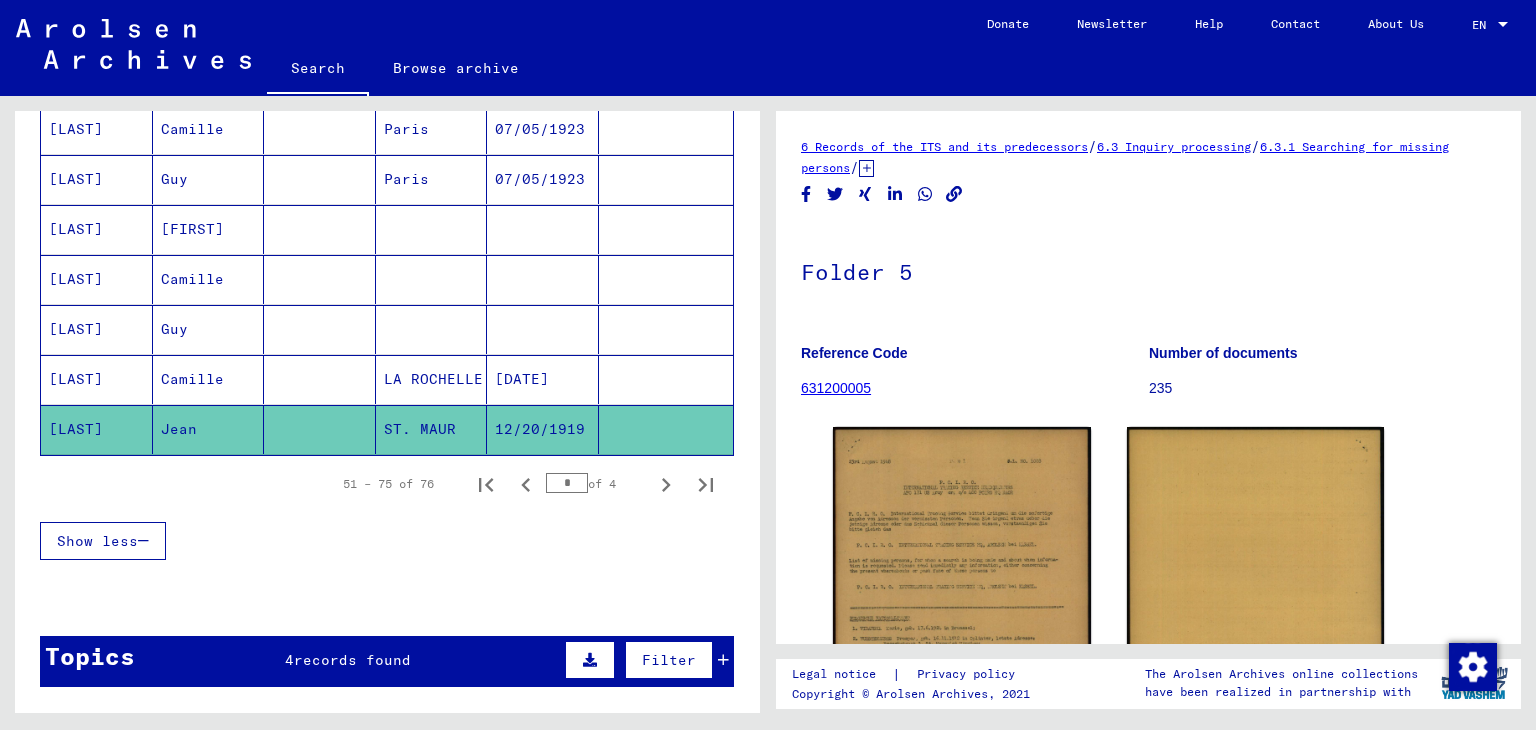 click on "Camille" at bounding box center (209, 329) 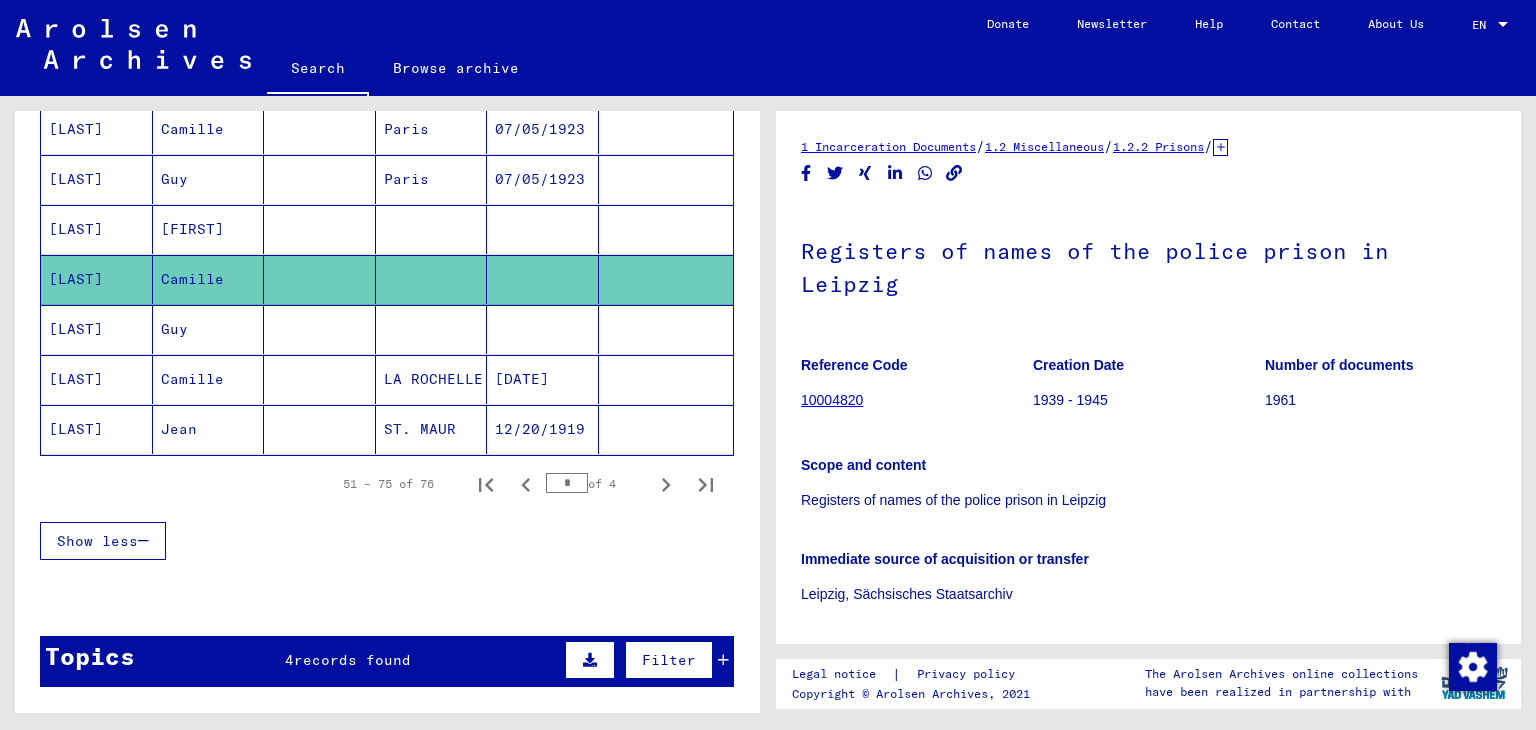 click on "[FIRST]" at bounding box center [209, 279] 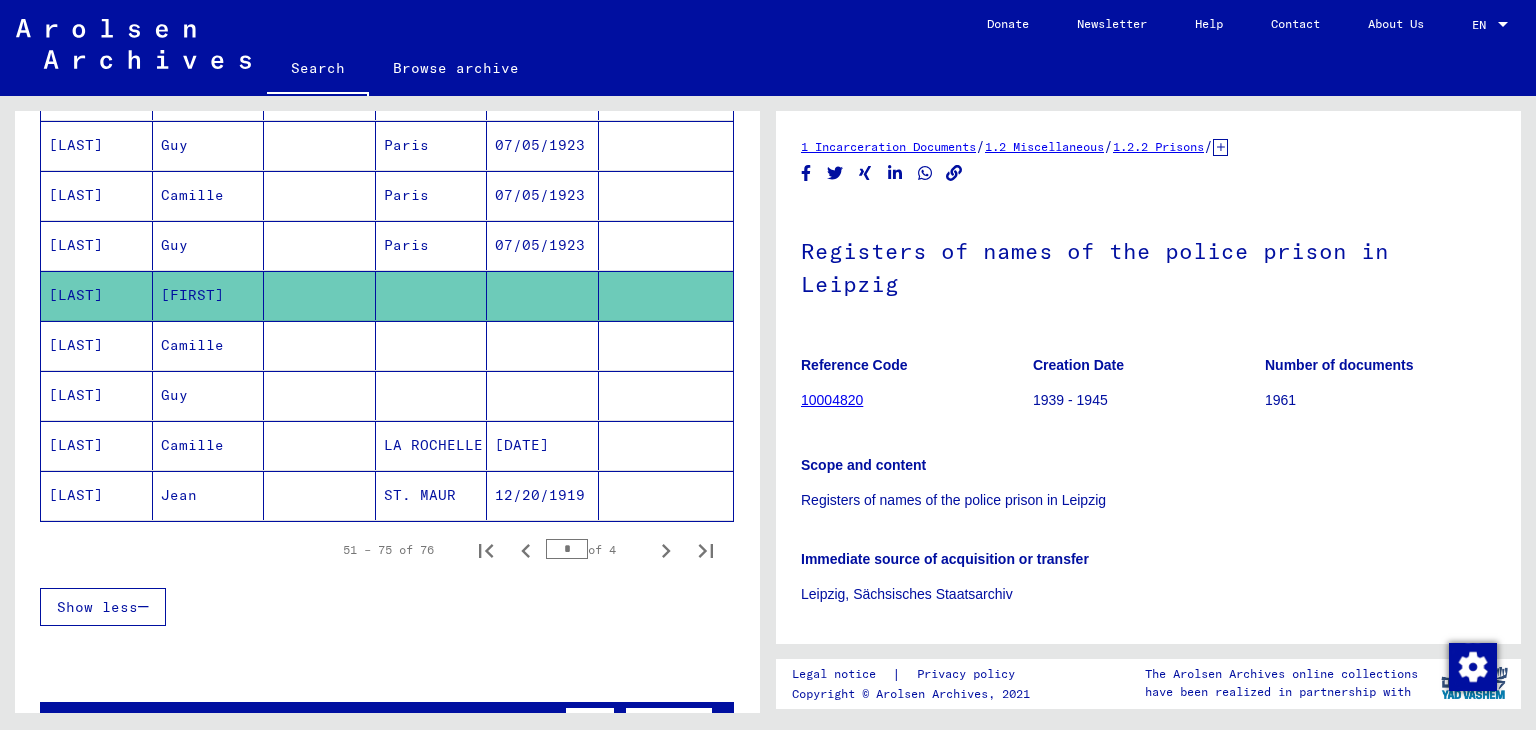 scroll, scrollTop: 1100, scrollLeft: 0, axis: vertical 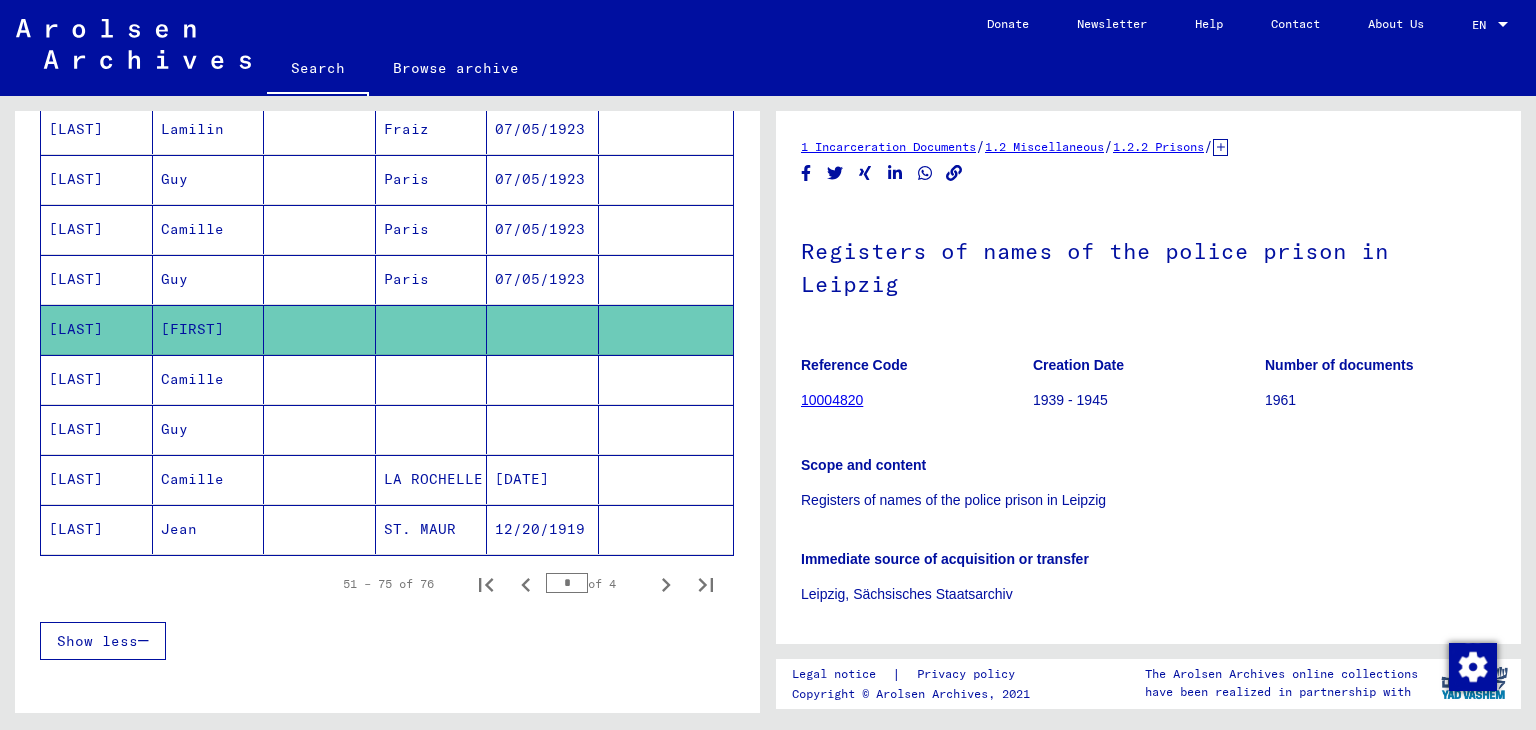 click on "Guy" at bounding box center (209, 329) 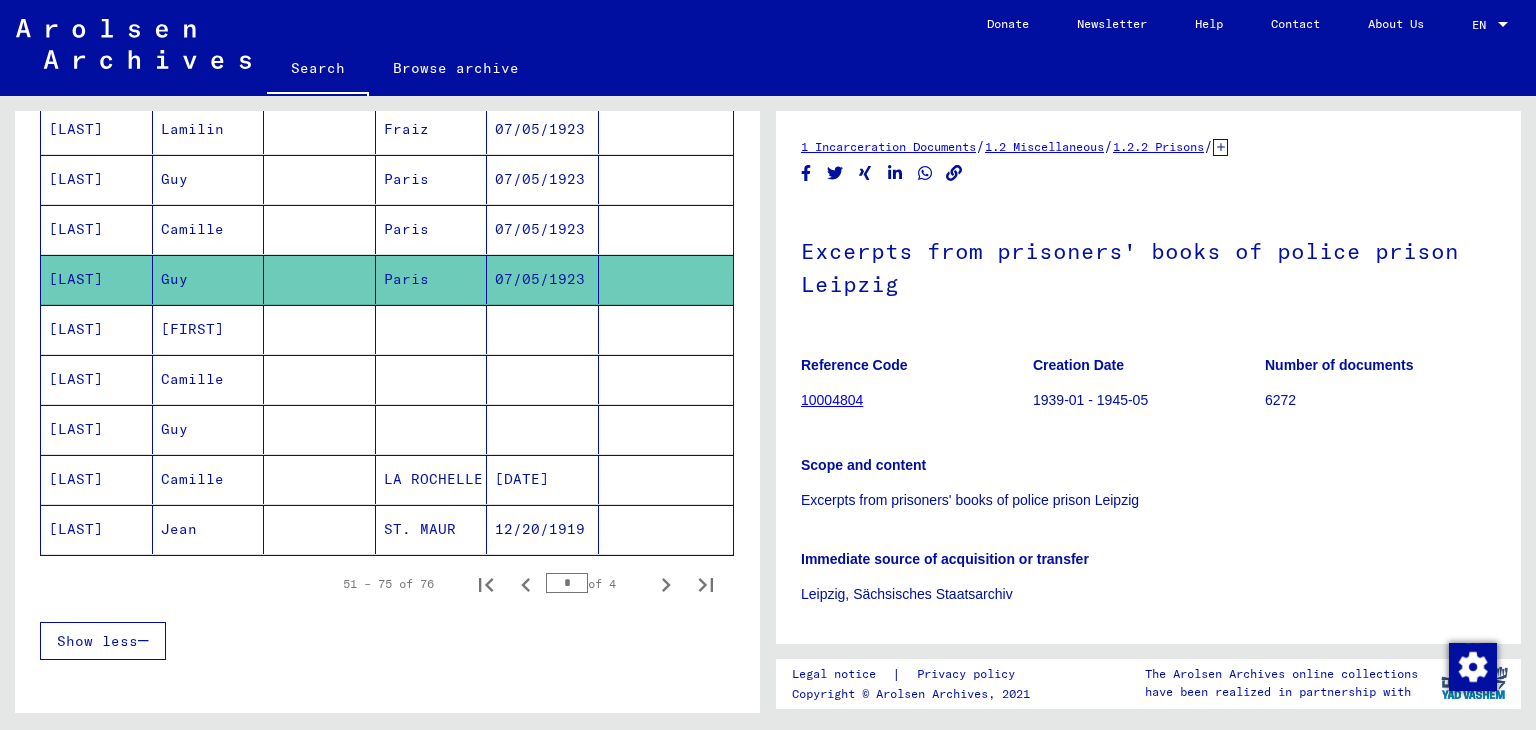 scroll, scrollTop: 200, scrollLeft: 0, axis: vertical 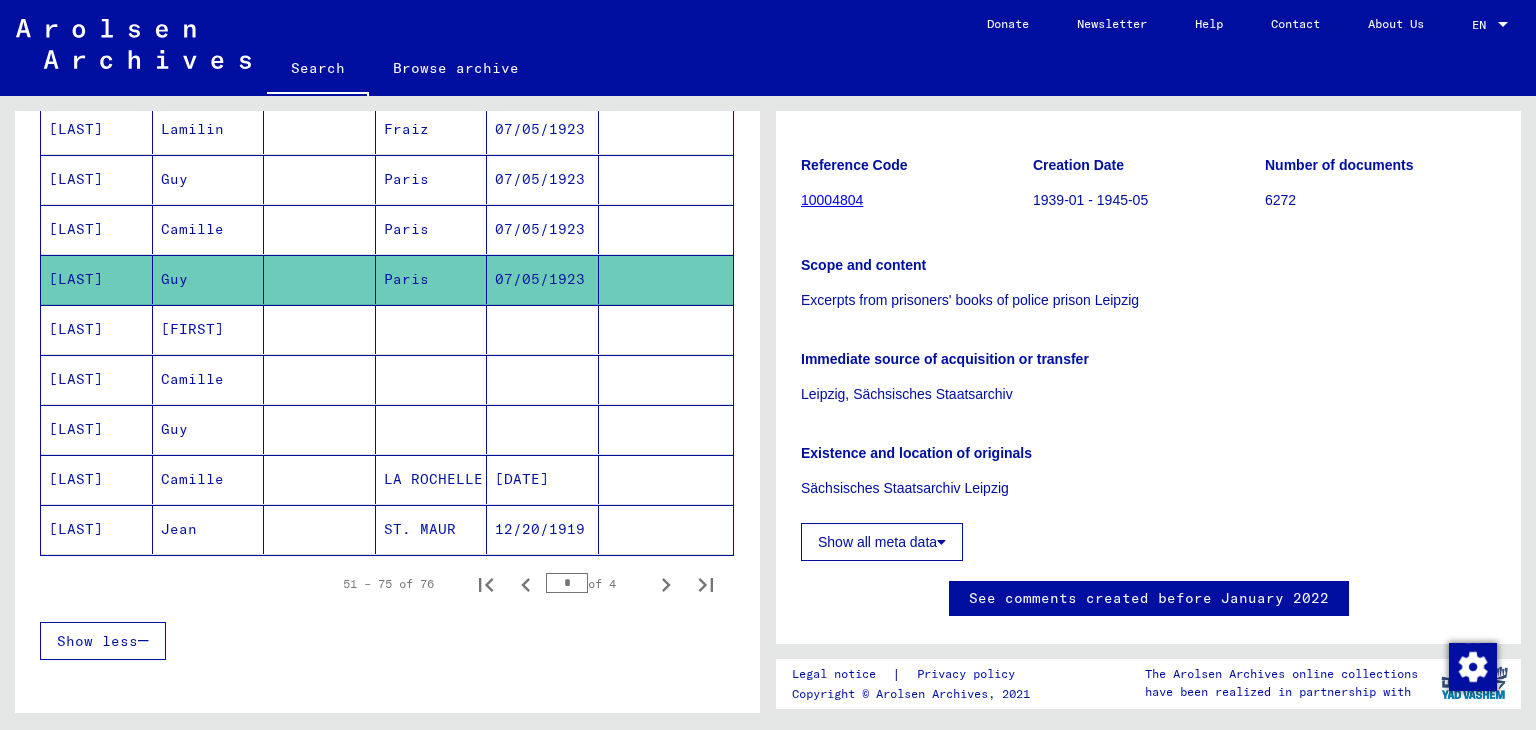 click on "Camille" at bounding box center (209, 279) 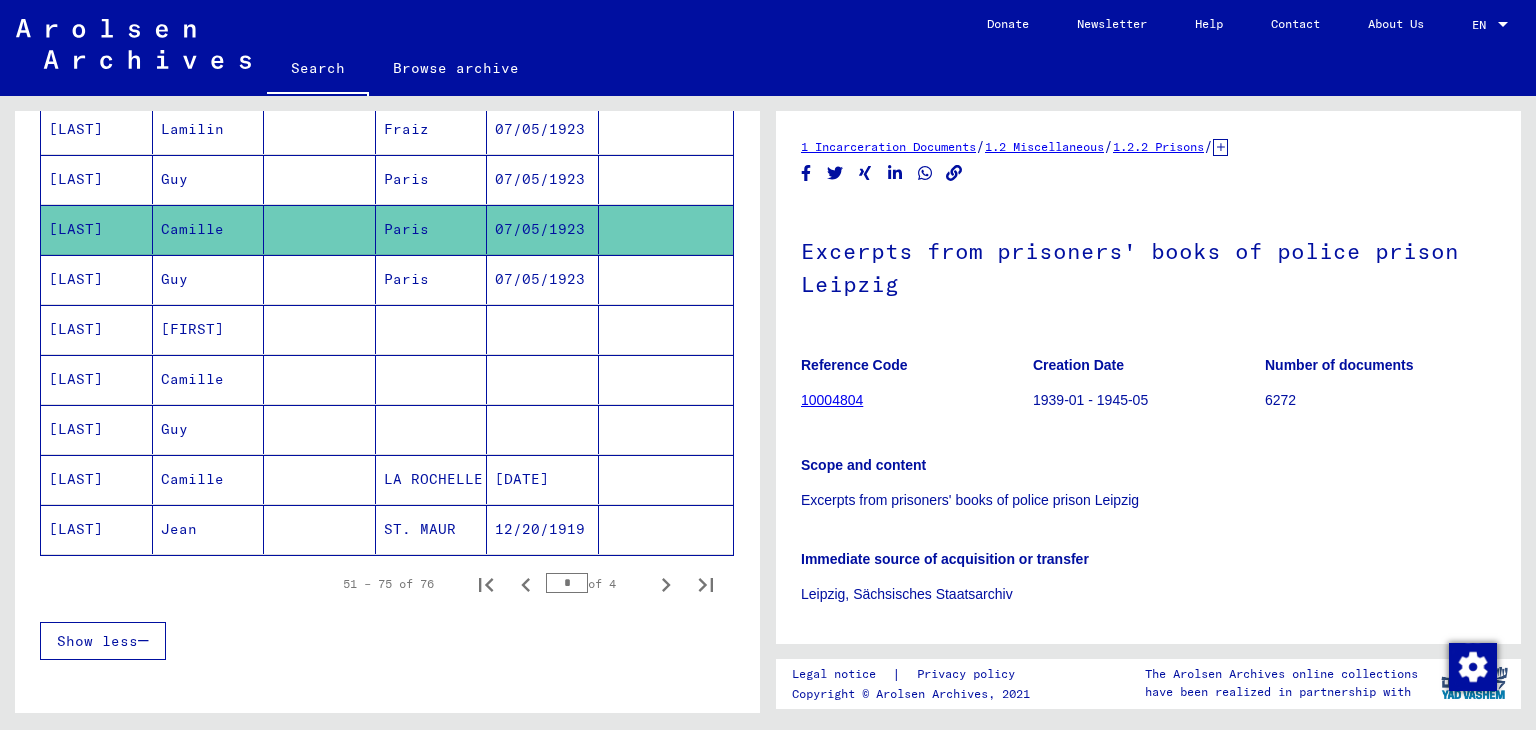 scroll, scrollTop: 300, scrollLeft: 0, axis: vertical 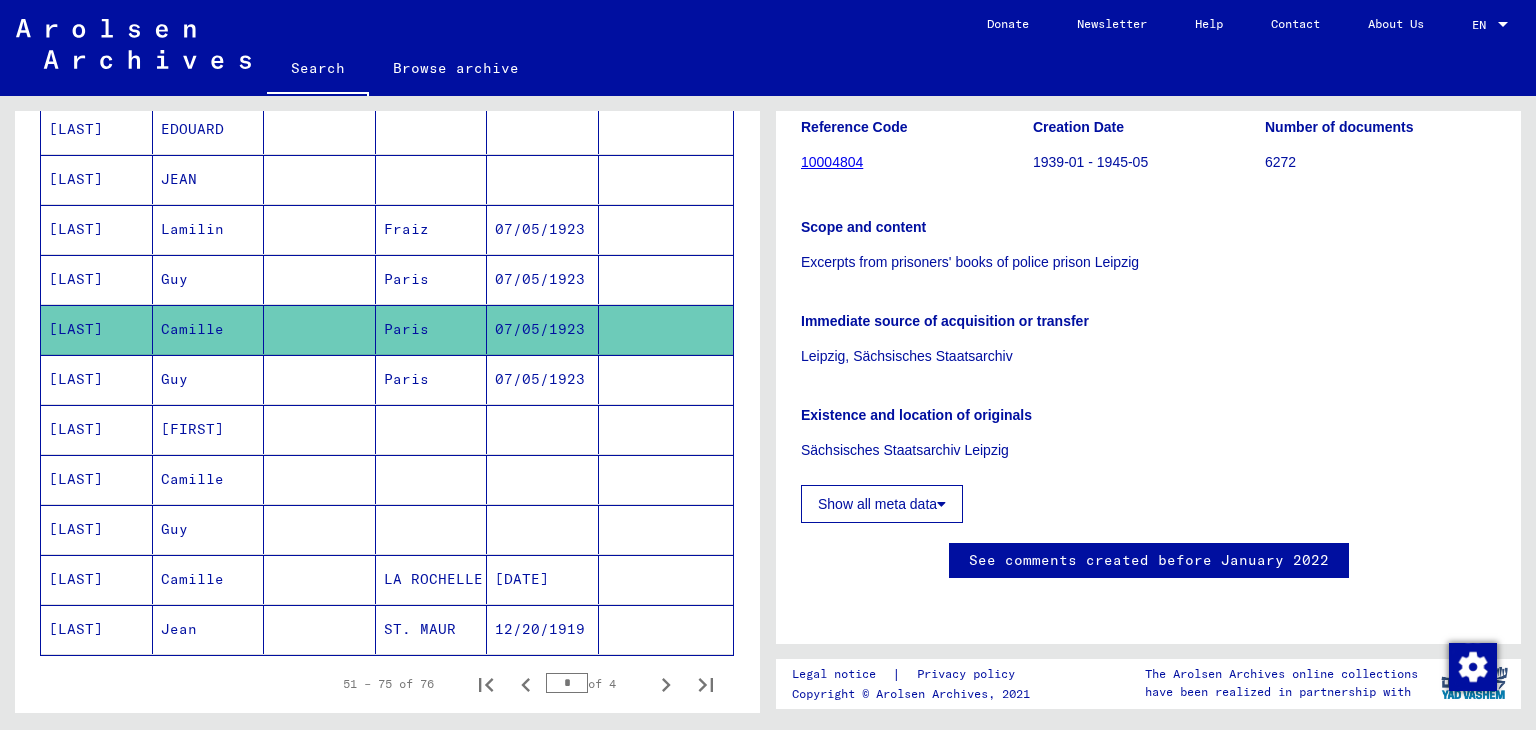 click on "Guy" at bounding box center (209, 329) 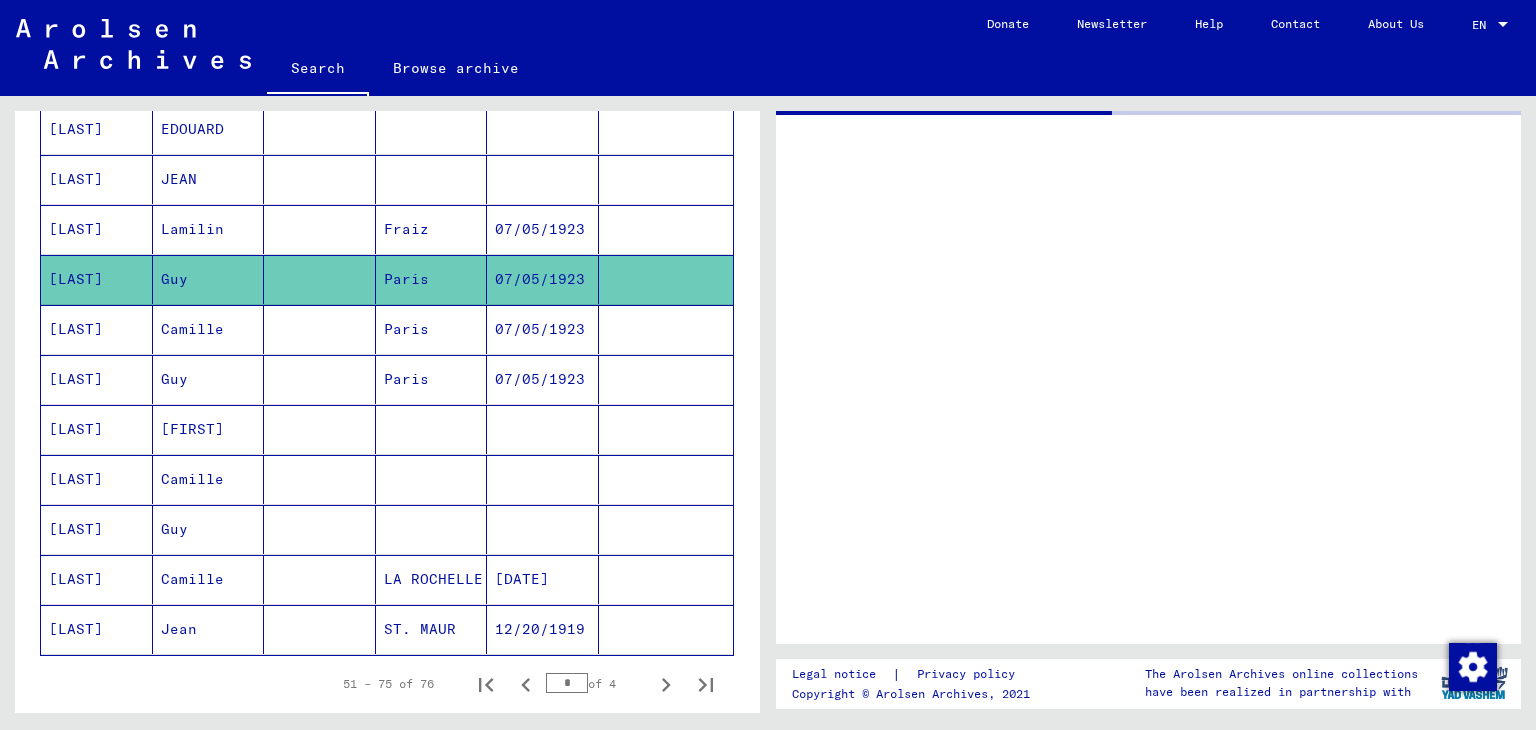 scroll, scrollTop: 0, scrollLeft: 0, axis: both 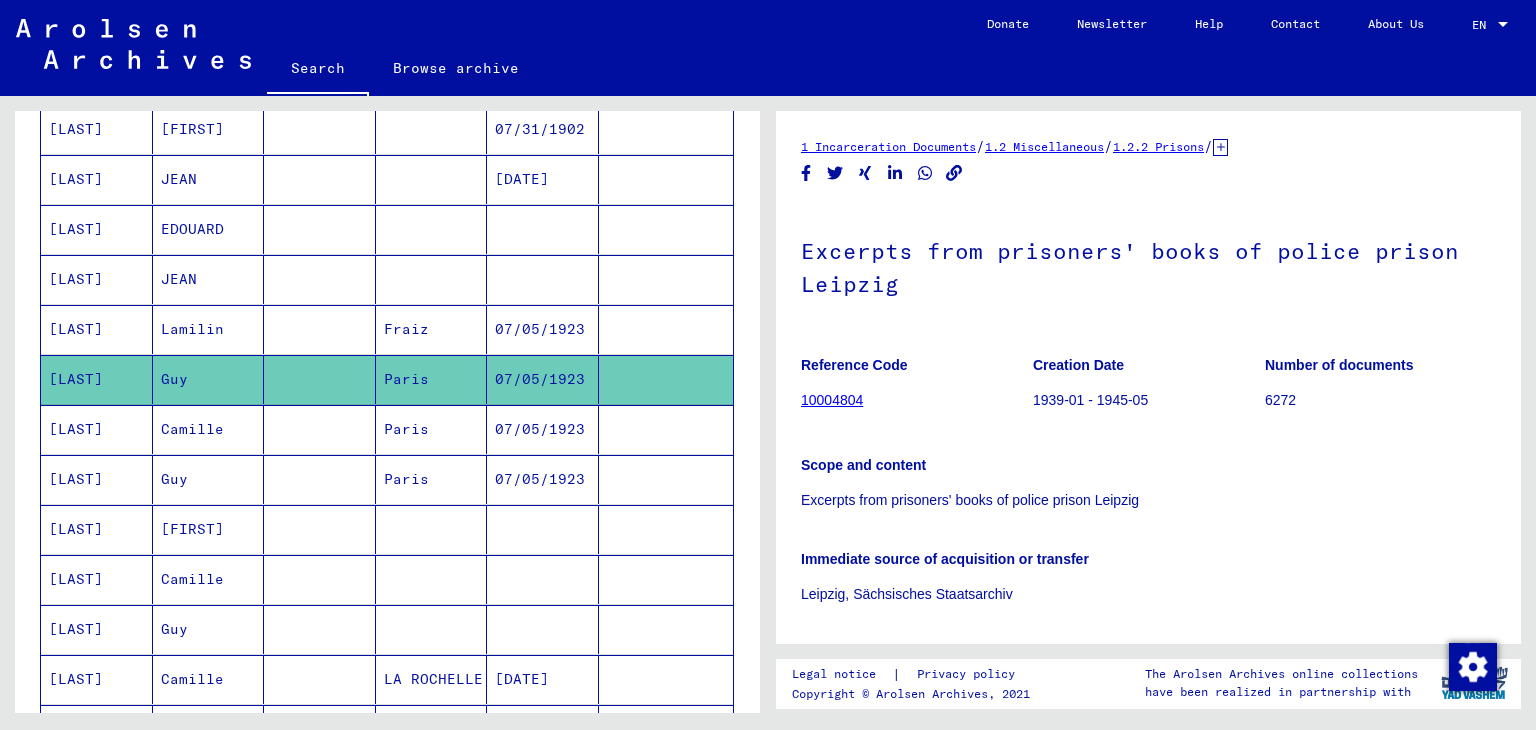click on "Lamilin" at bounding box center (209, 379) 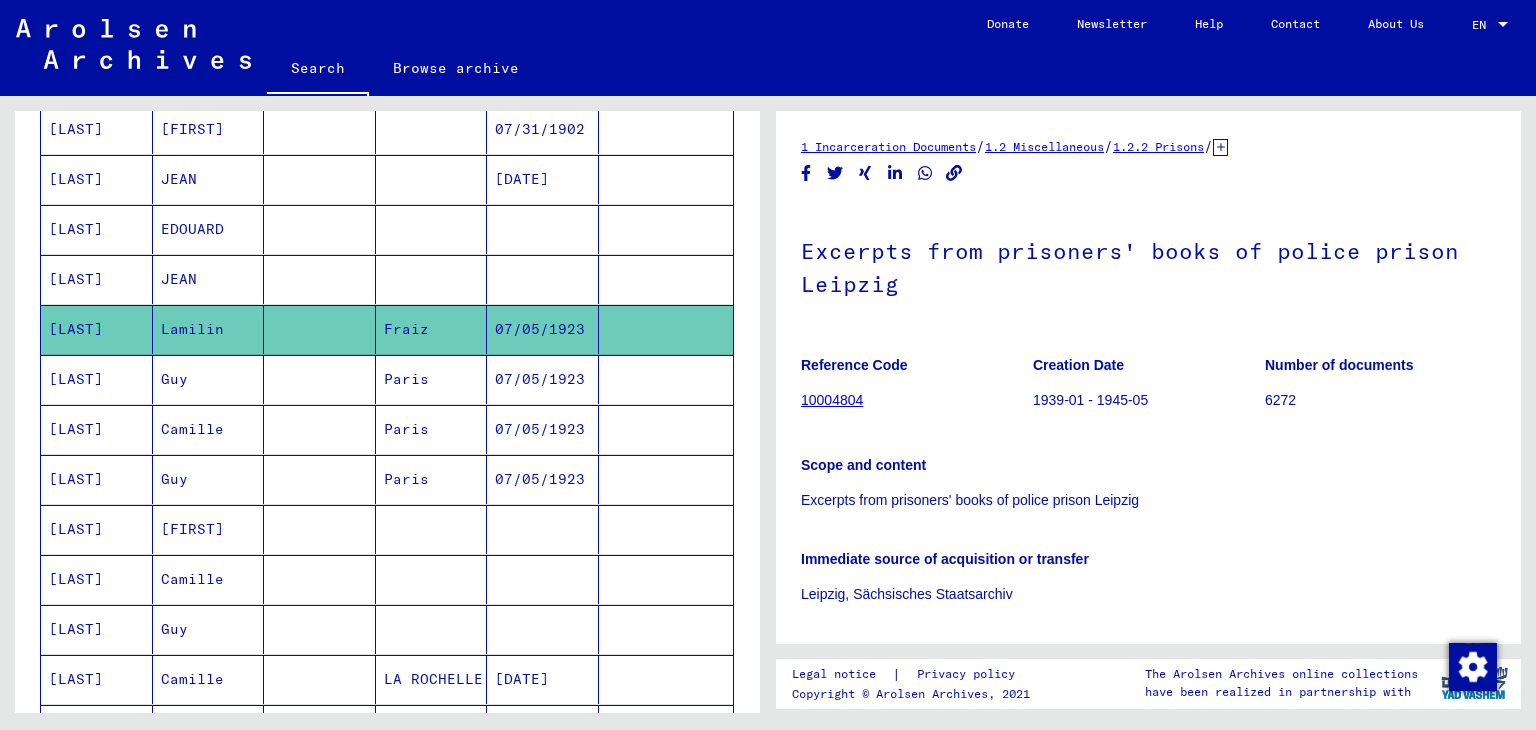 scroll, scrollTop: 800, scrollLeft: 0, axis: vertical 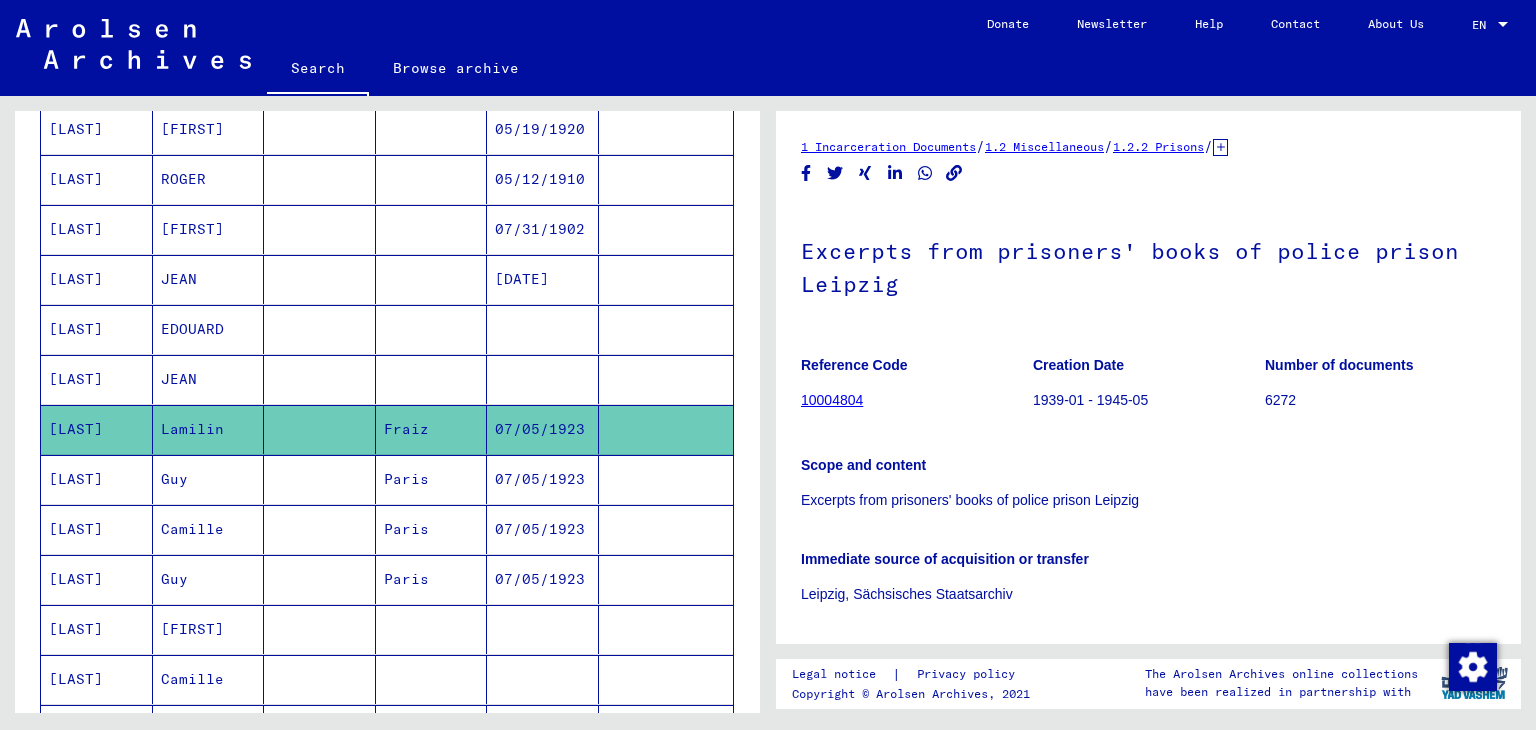 click on "JEAN" at bounding box center [209, 429] 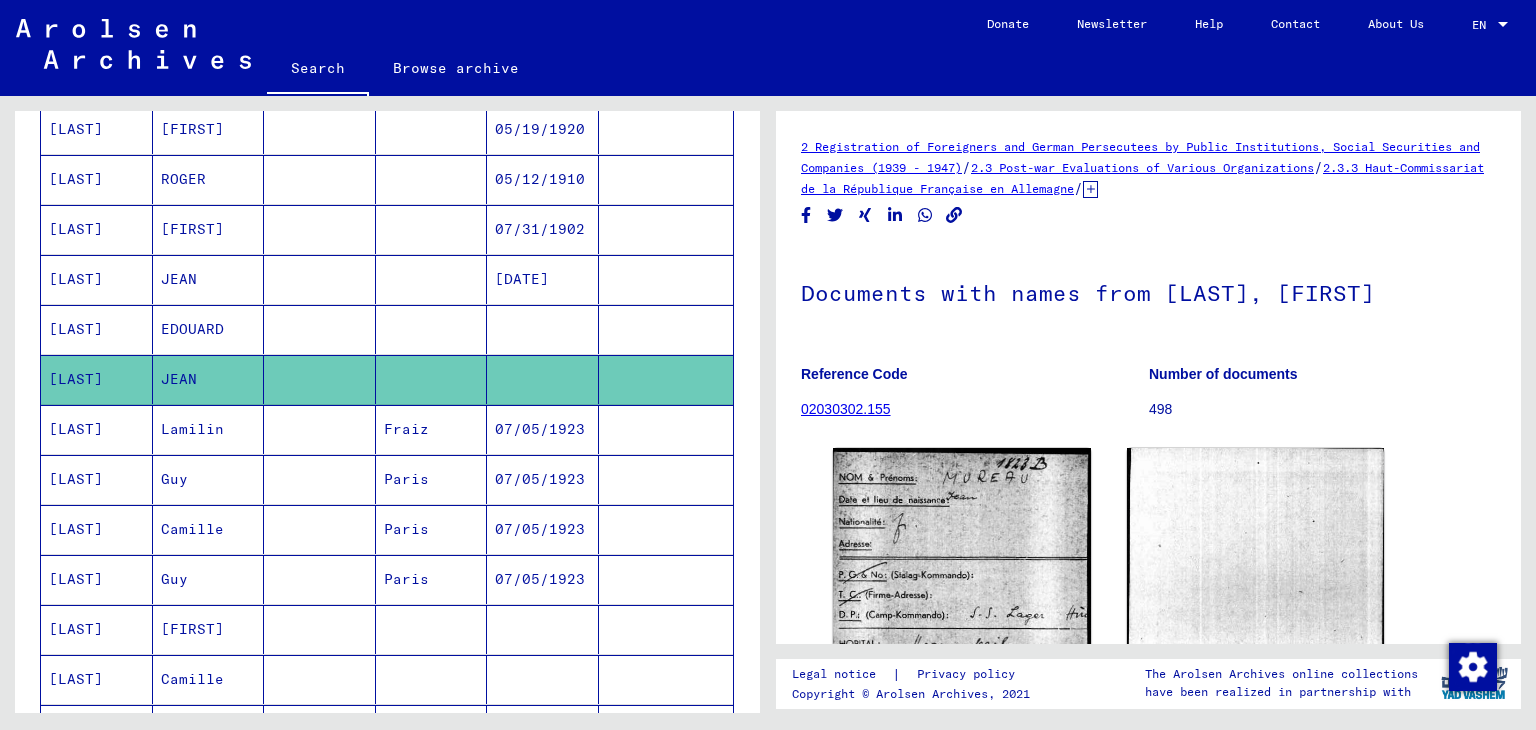 click on "EDOUARD" at bounding box center (209, 379) 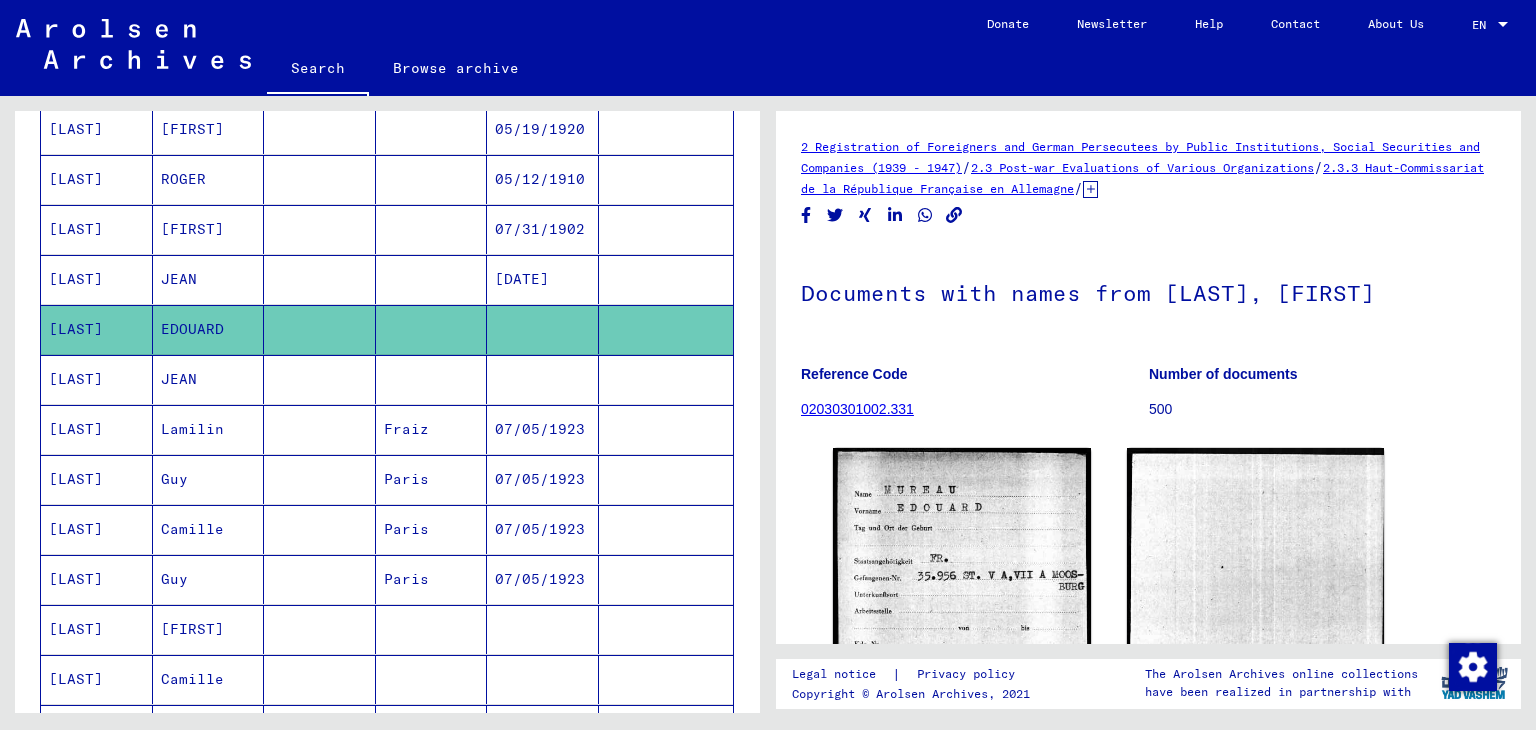 click on "JEAN" at bounding box center (209, 429) 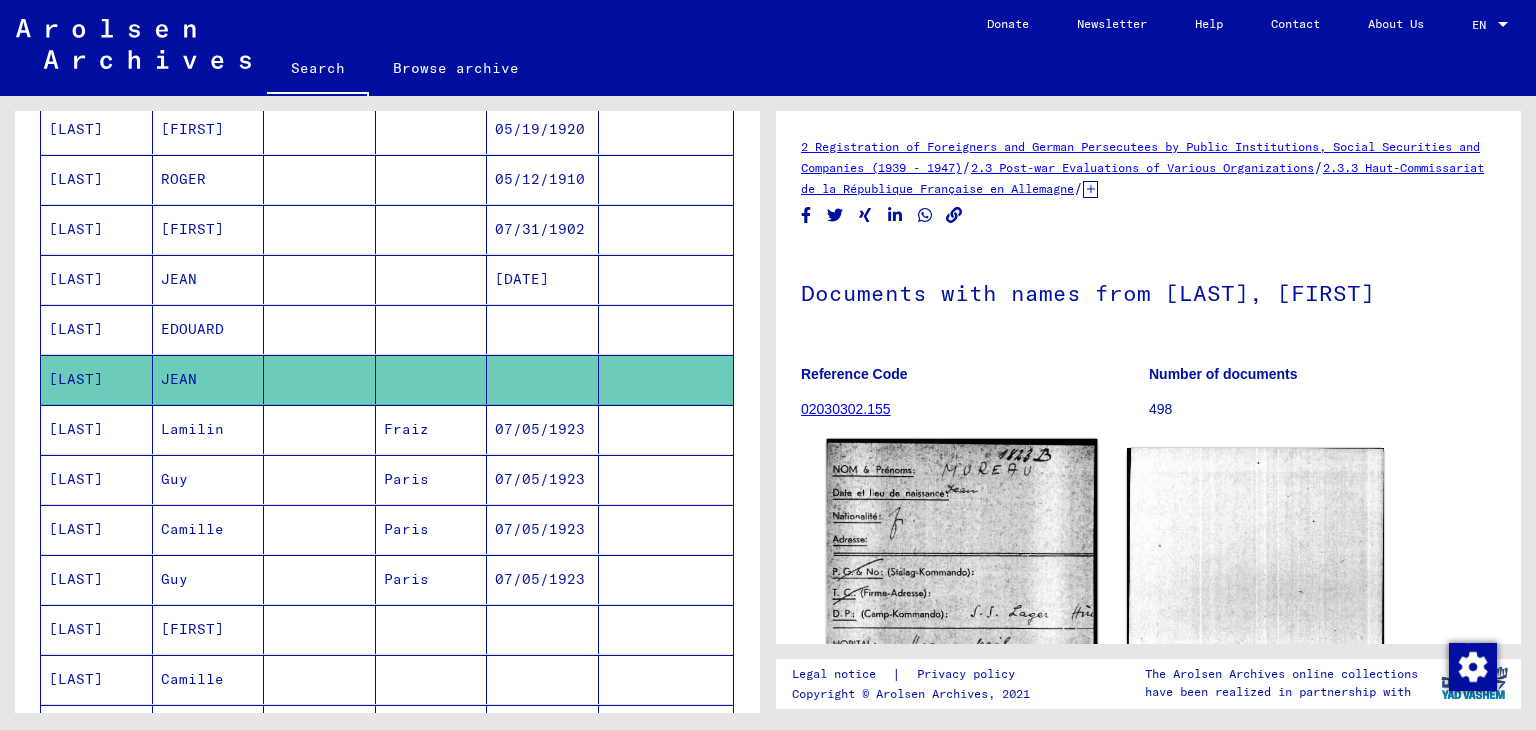 scroll, scrollTop: 300, scrollLeft: 0, axis: vertical 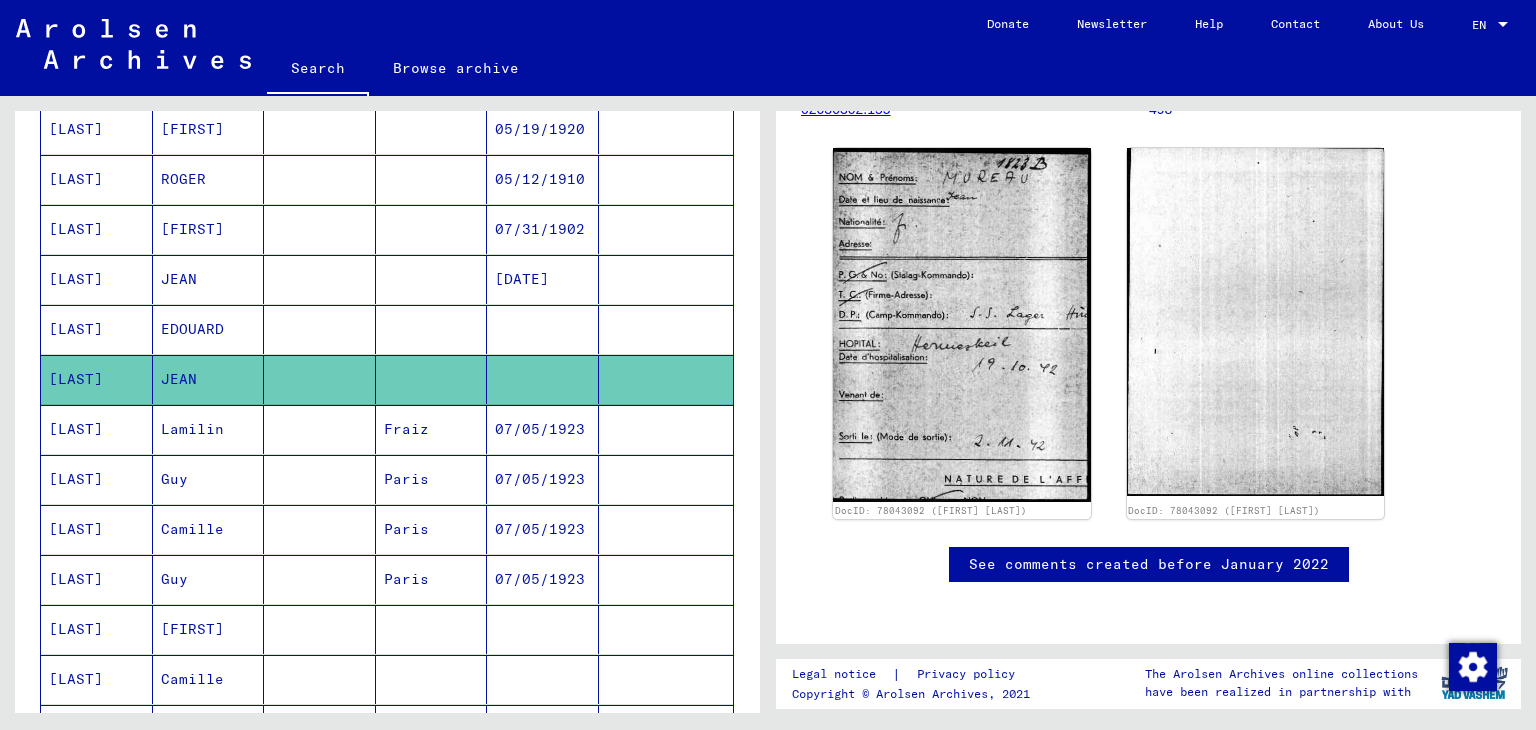 click on "EDOUARD" at bounding box center [209, 379] 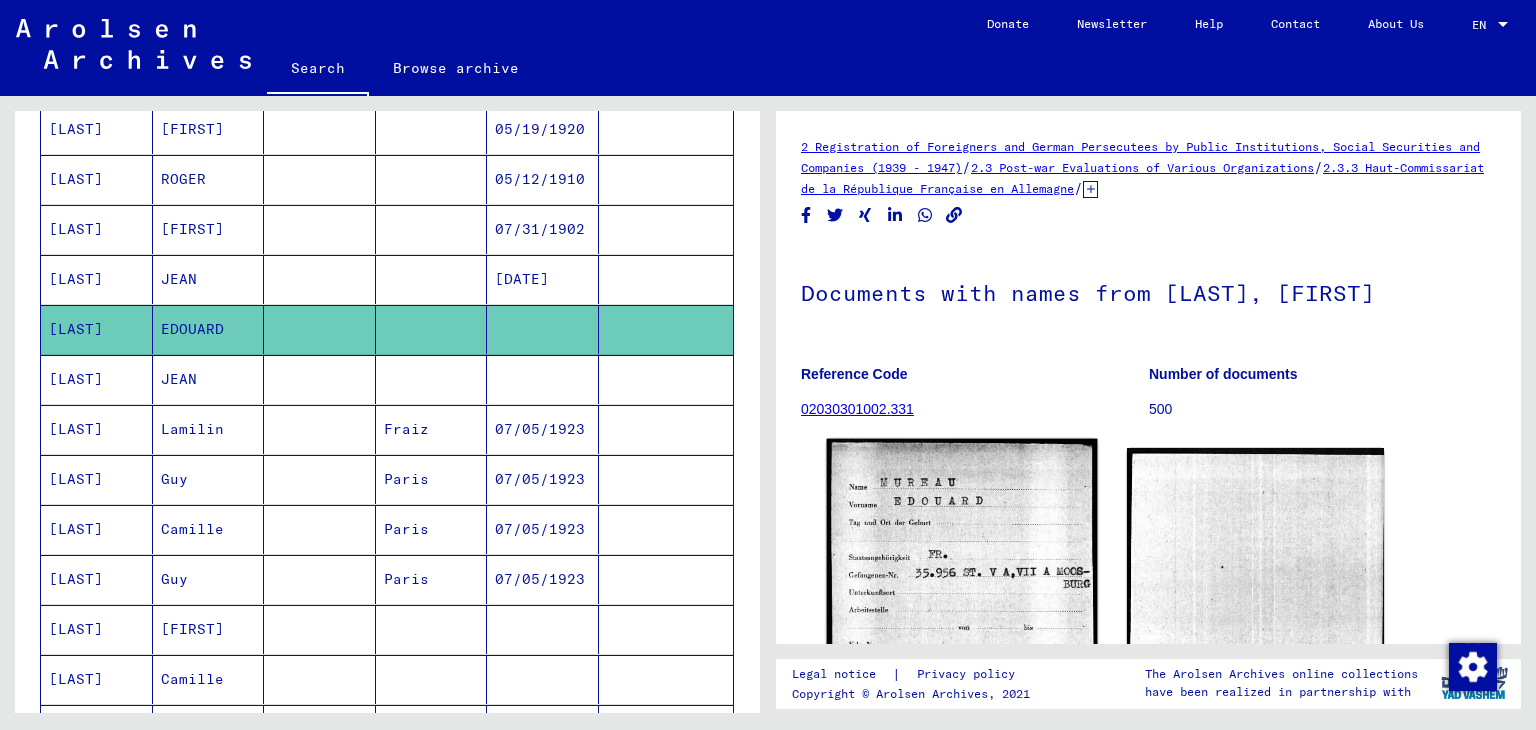 scroll, scrollTop: 200, scrollLeft: 0, axis: vertical 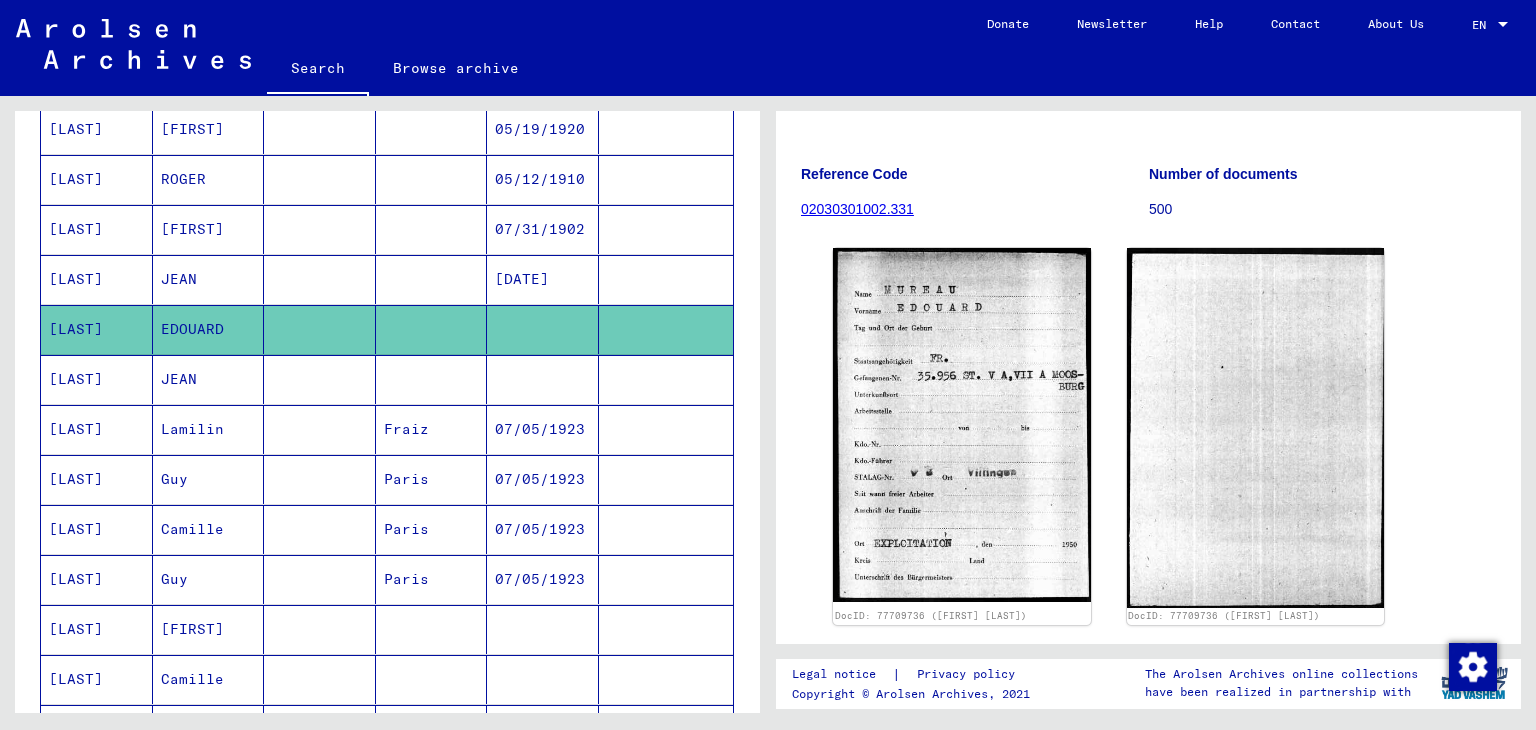 click on "JEAN" at bounding box center (209, 329) 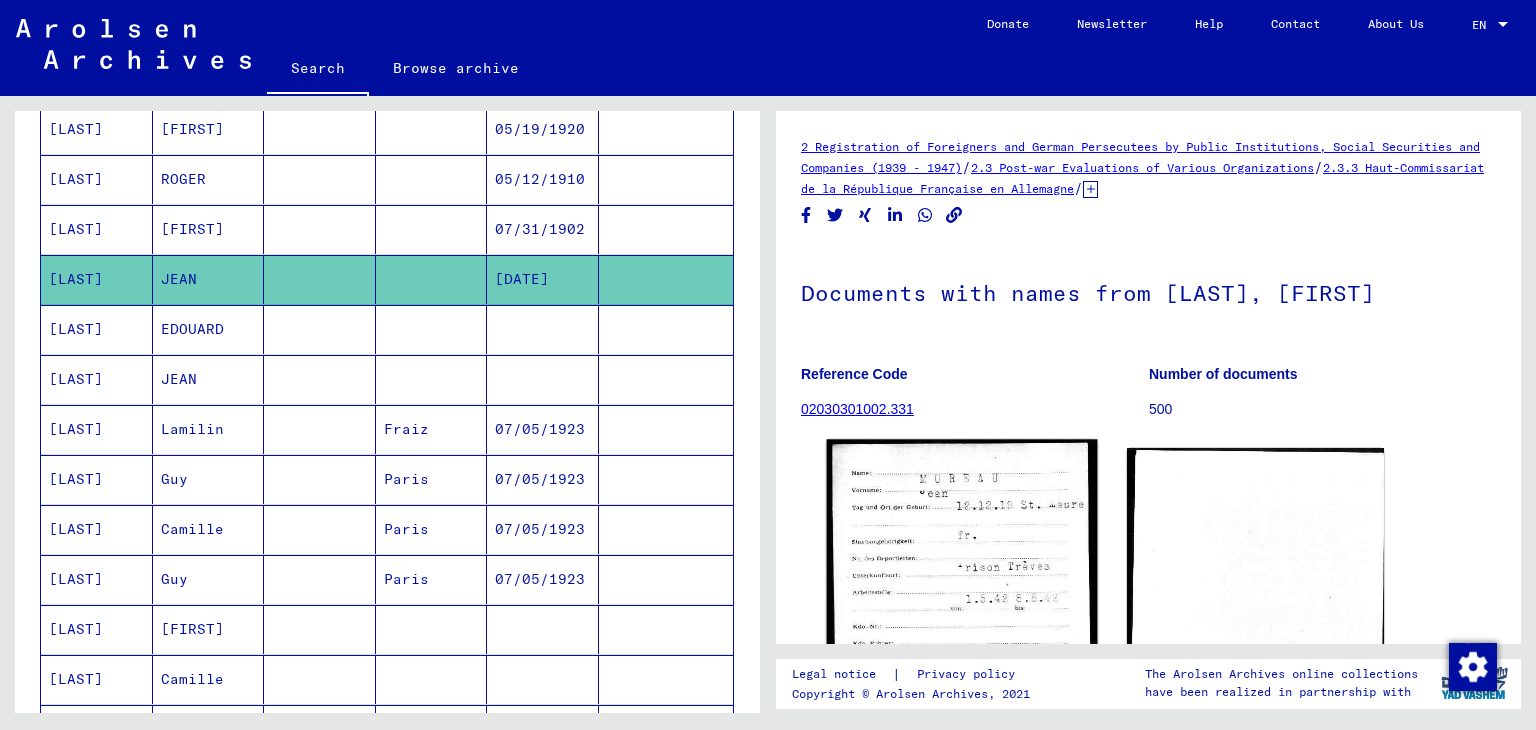 scroll, scrollTop: 200, scrollLeft: 0, axis: vertical 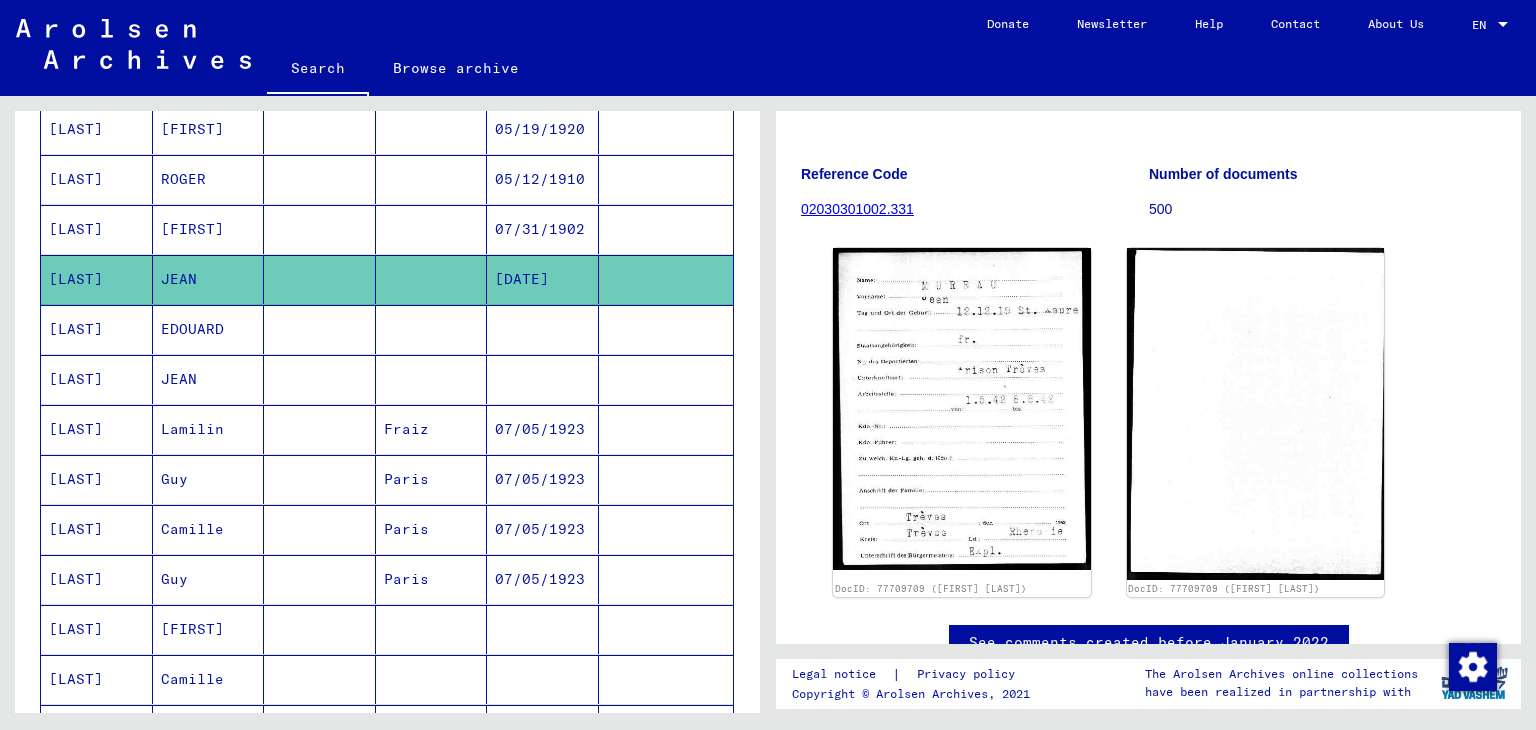 click on "[FIRST]" at bounding box center [209, 279] 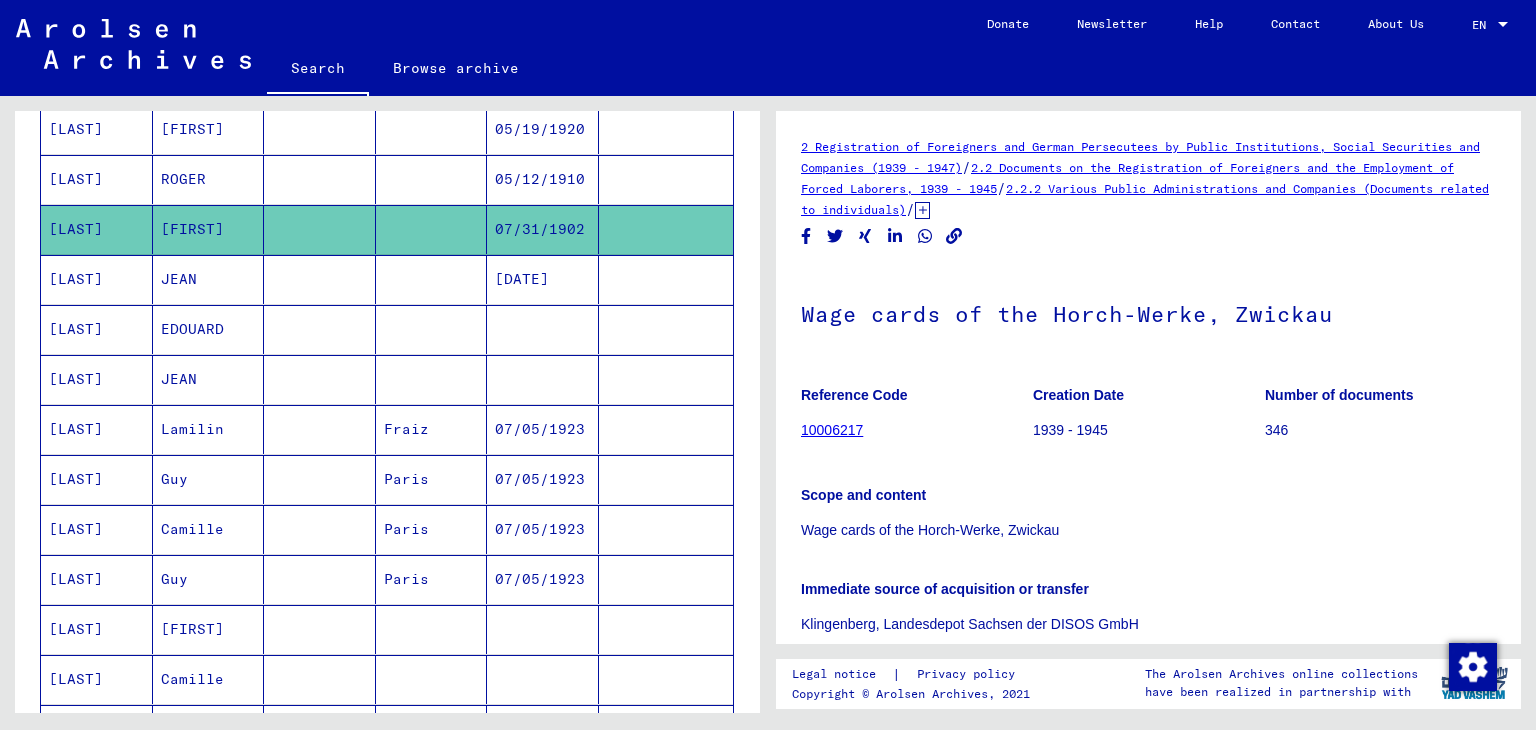 click on "ROGER" at bounding box center [209, 229] 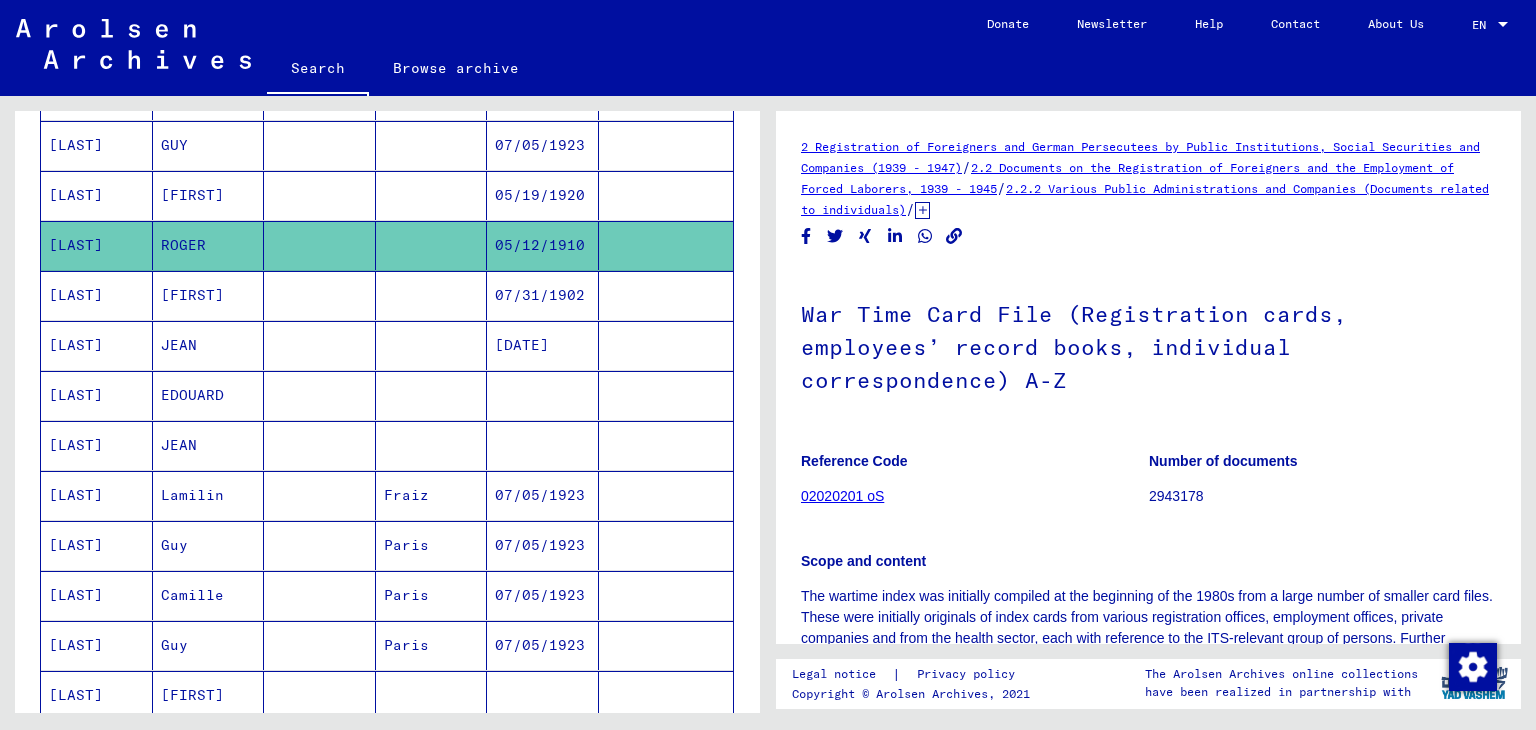 scroll, scrollTop: 700, scrollLeft: 0, axis: vertical 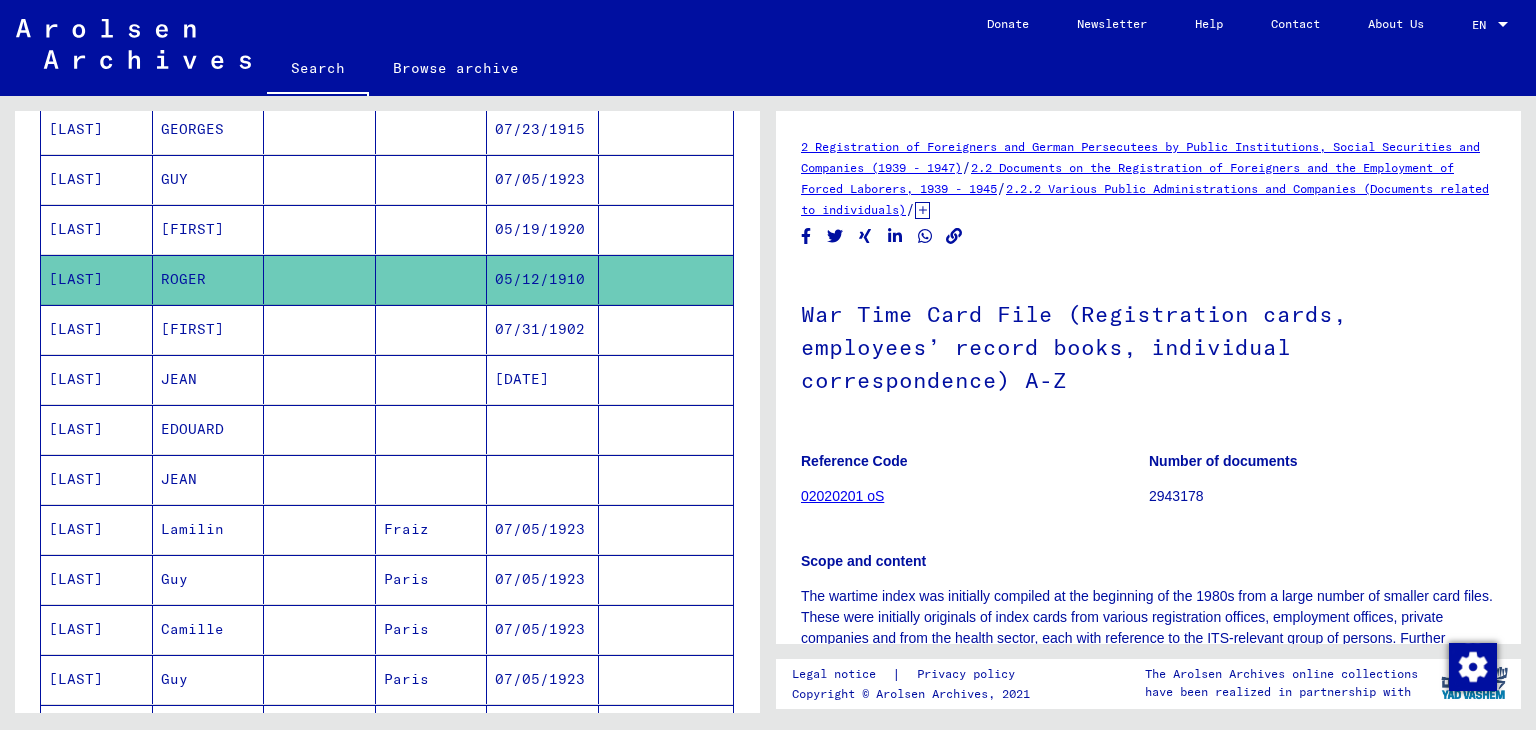 click on "[FIRST]" at bounding box center (209, 279) 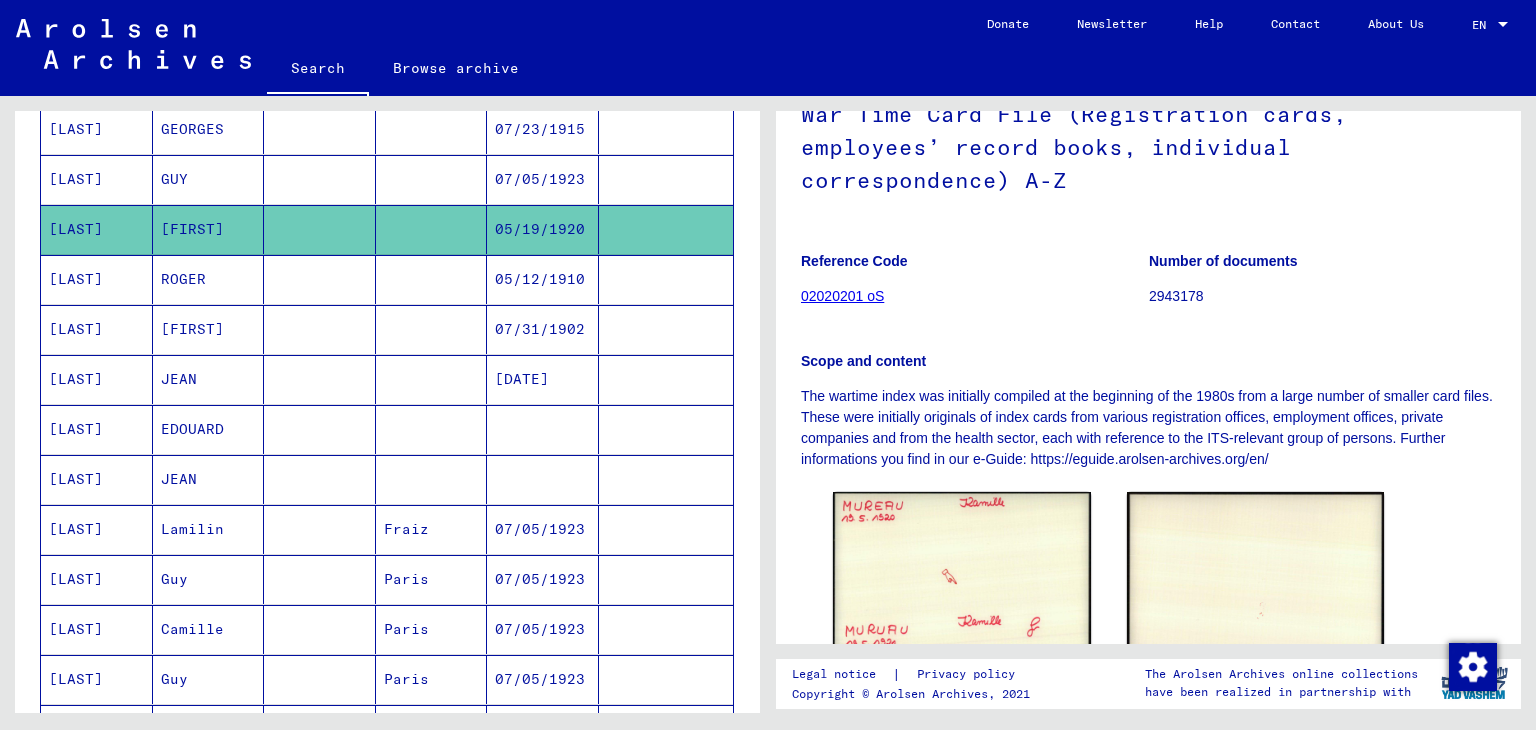 scroll, scrollTop: 500, scrollLeft: 0, axis: vertical 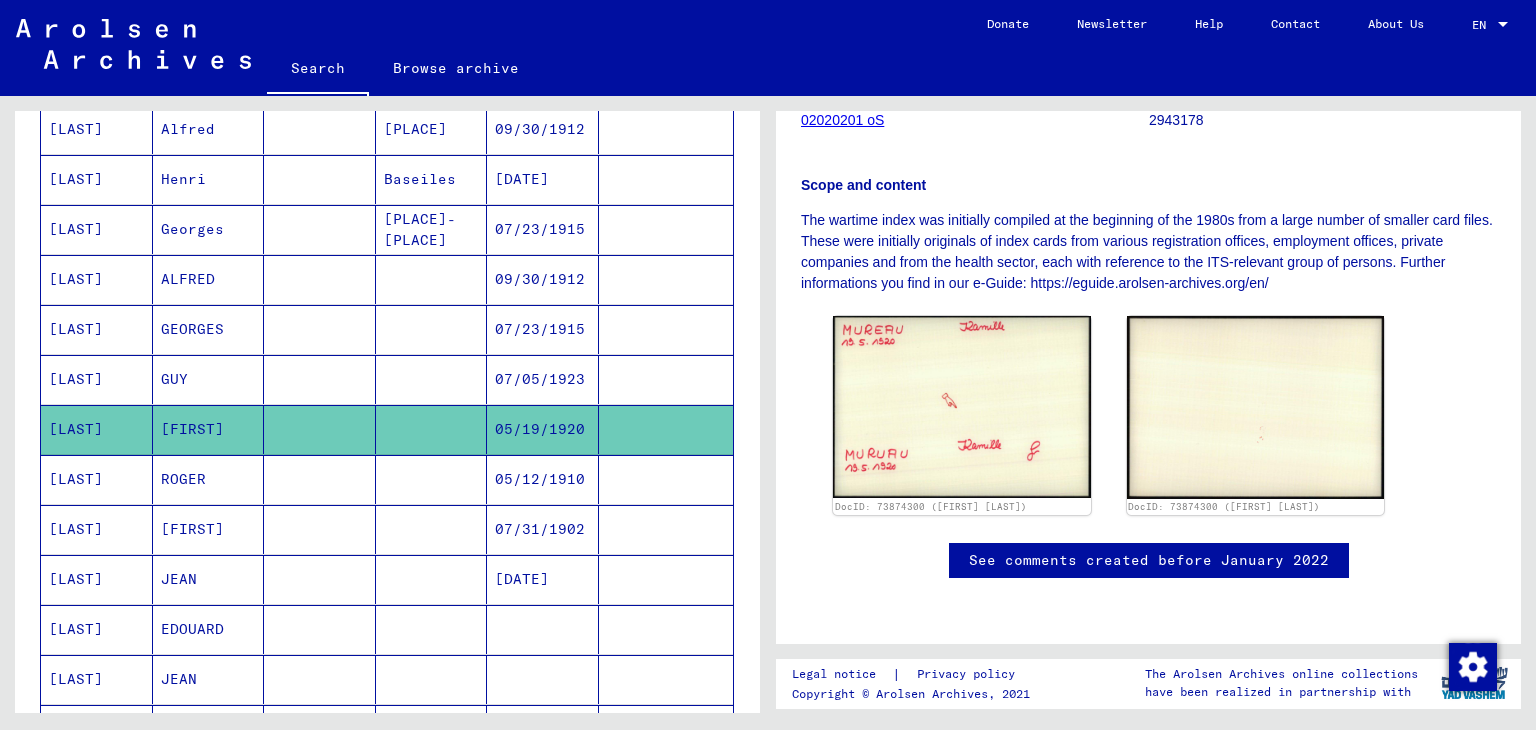 click on "GUY" at bounding box center (209, 429) 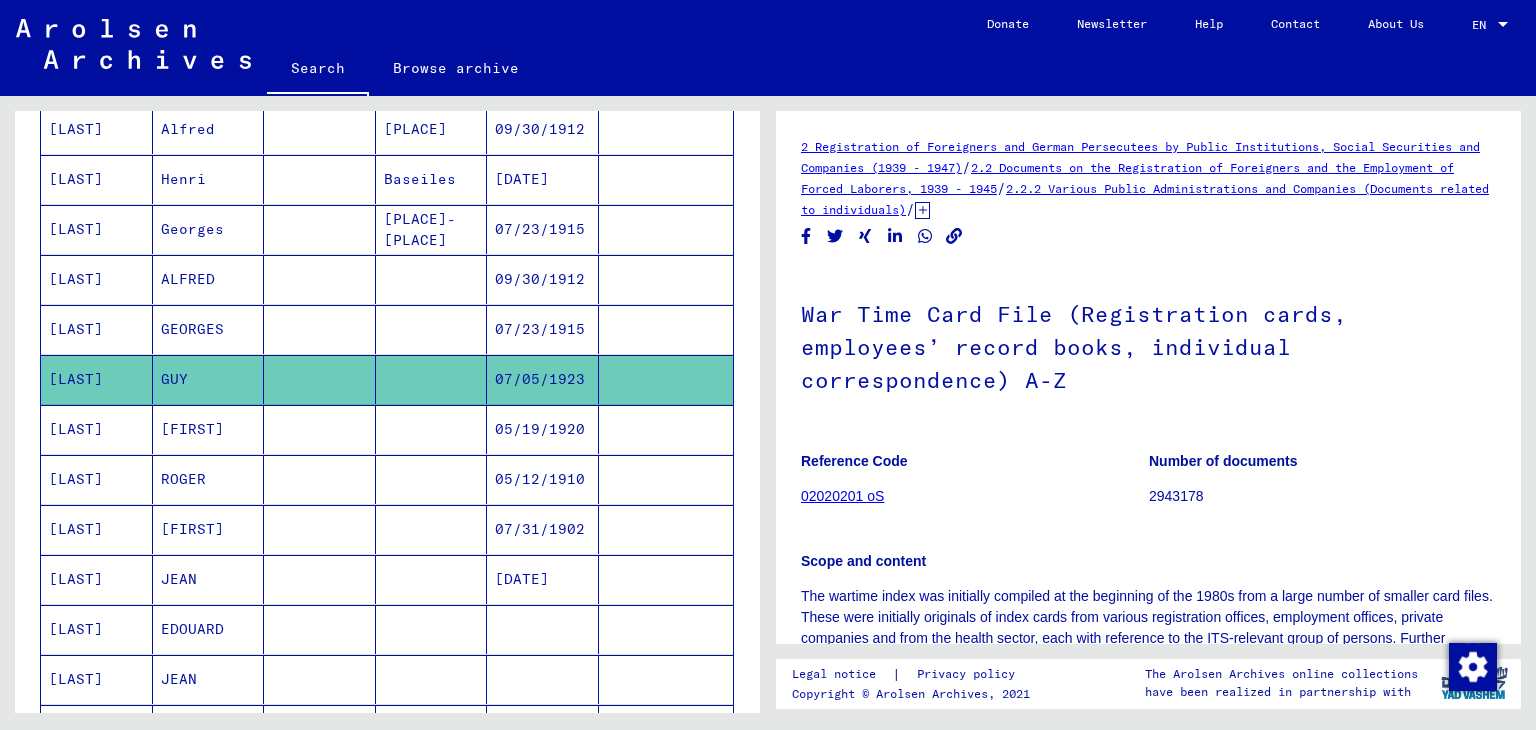 scroll, scrollTop: 300, scrollLeft: 0, axis: vertical 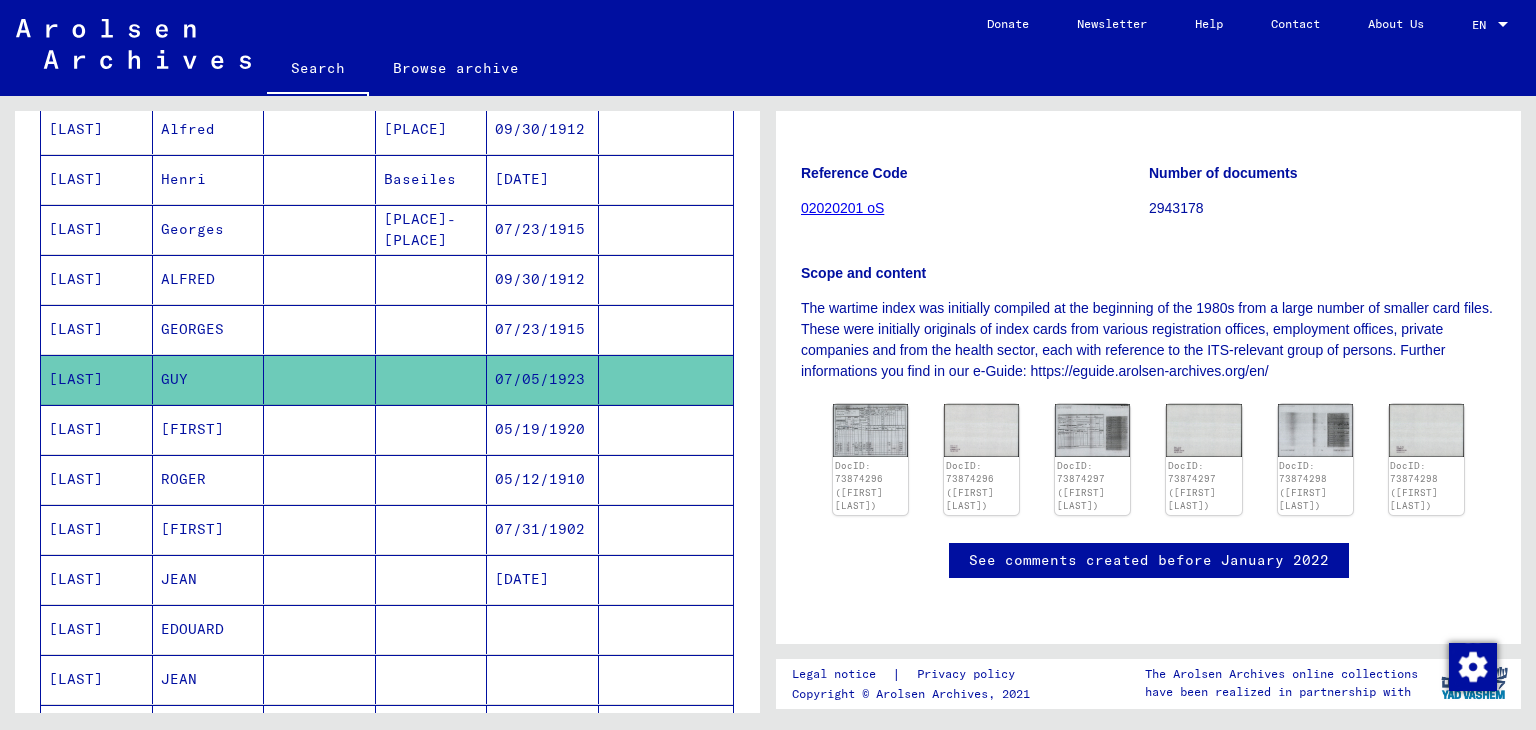 click on "GEORGES" at bounding box center [209, 379] 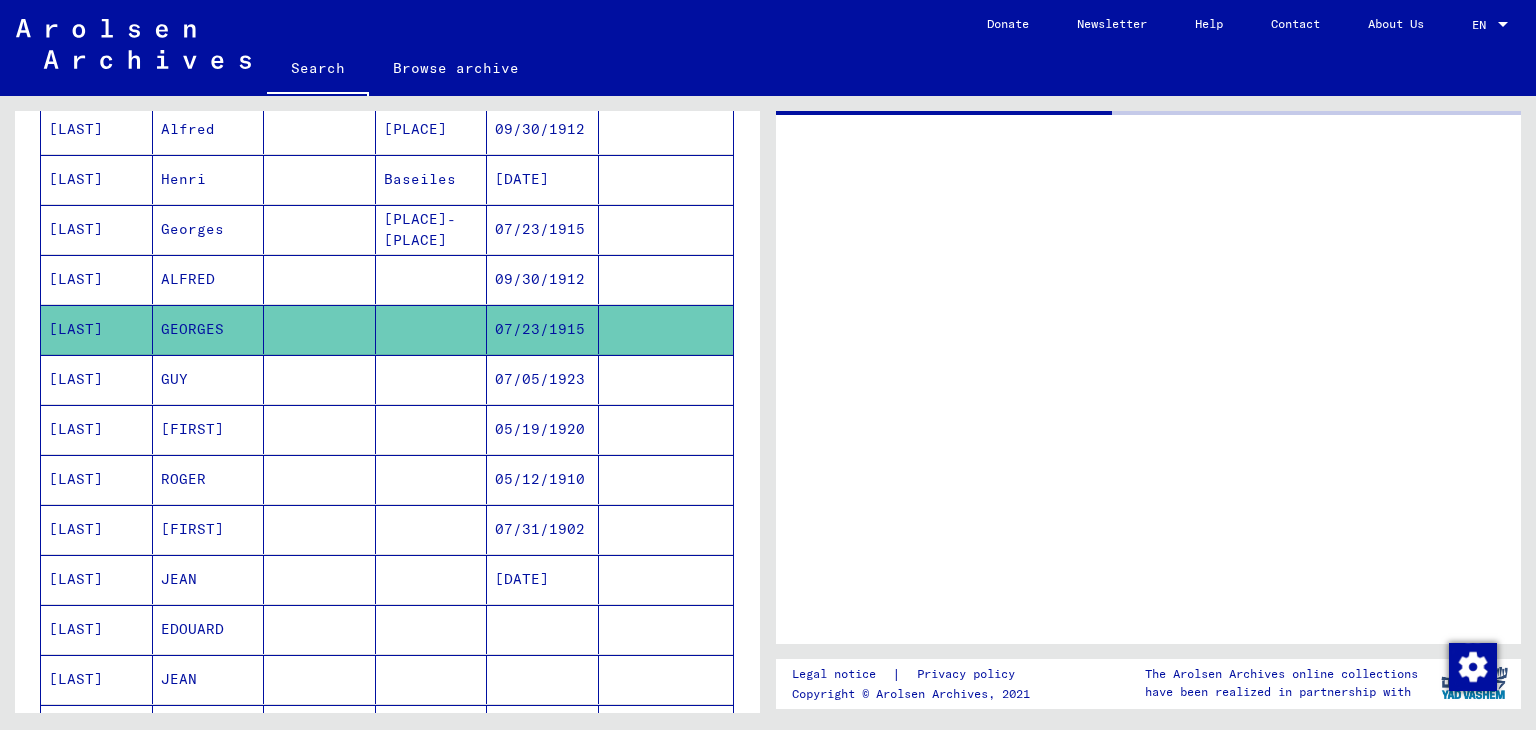 scroll, scrollTop: 0, scrollLeft: 0, axis: both 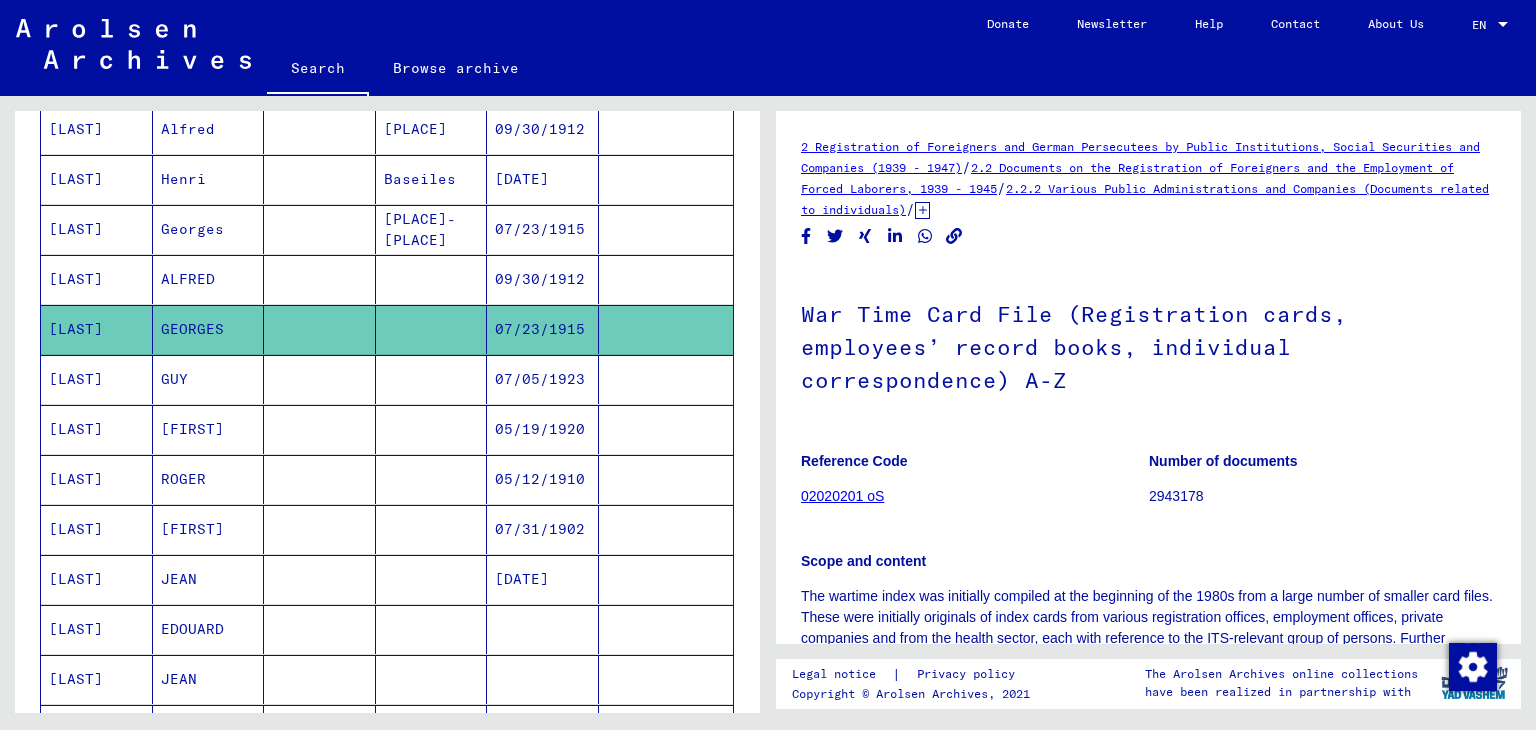 click on "ALFRED" at bounding box center [209, 329] 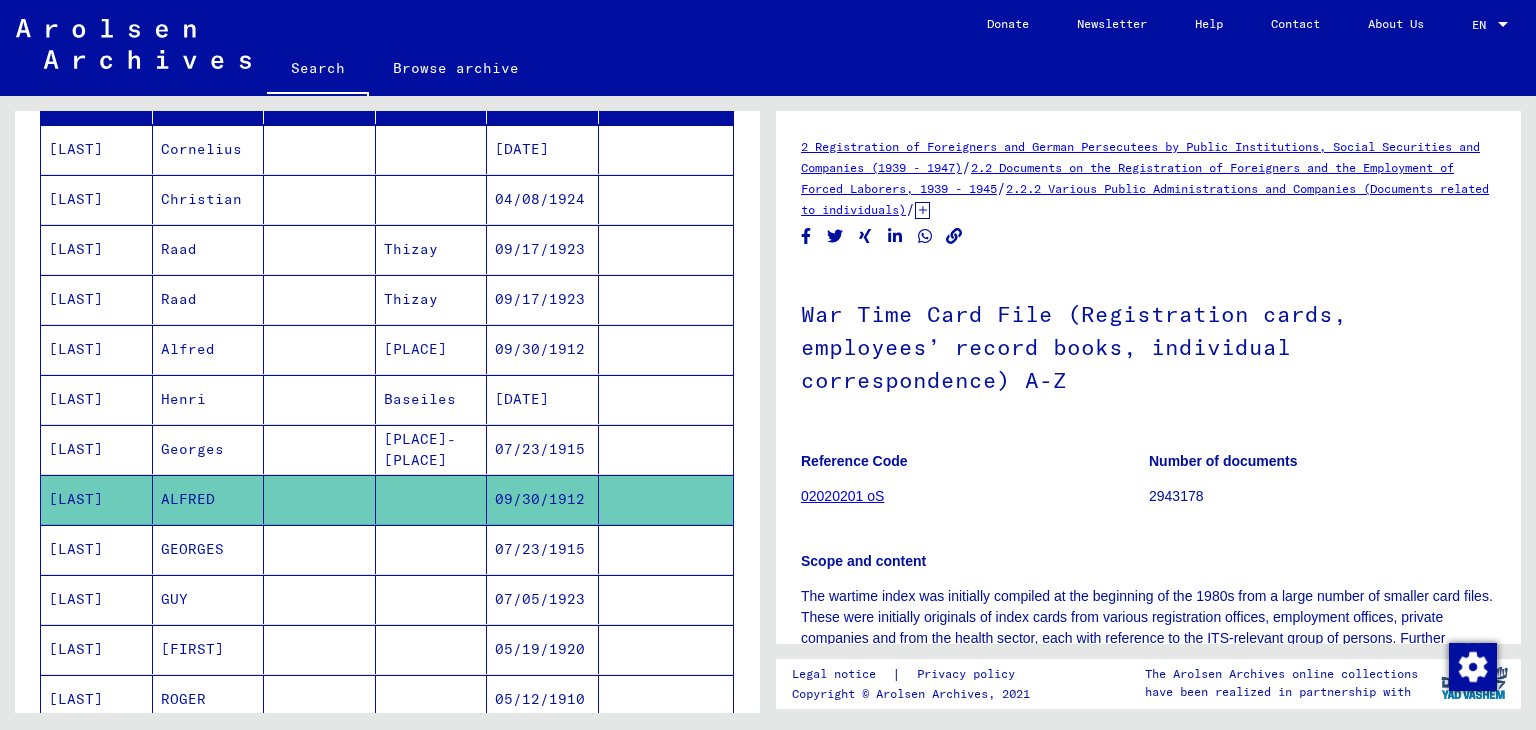 scroll, scrollTop: 100, scrollLeft: 0, axis: vertical 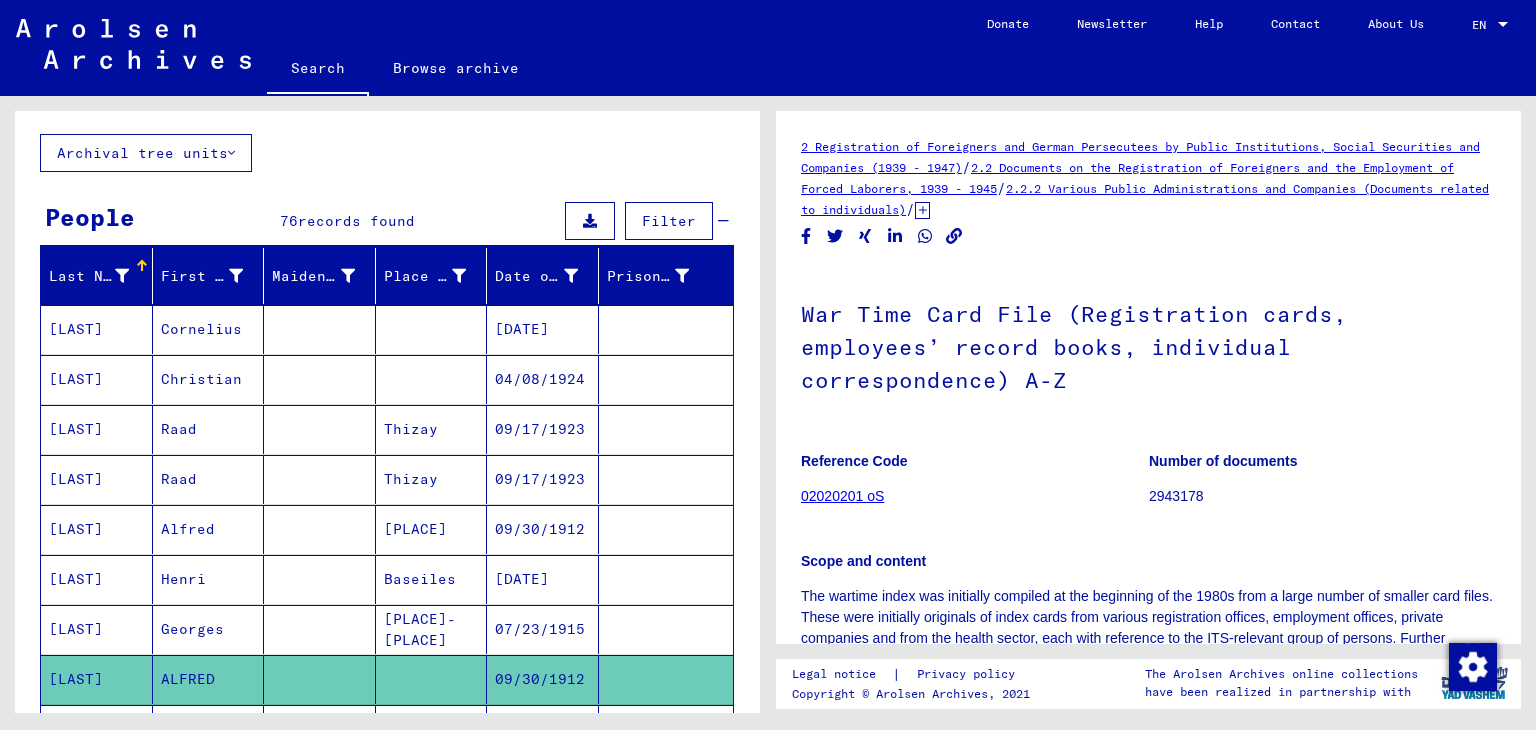 click on "Christian" at bounding box center (209, 429) 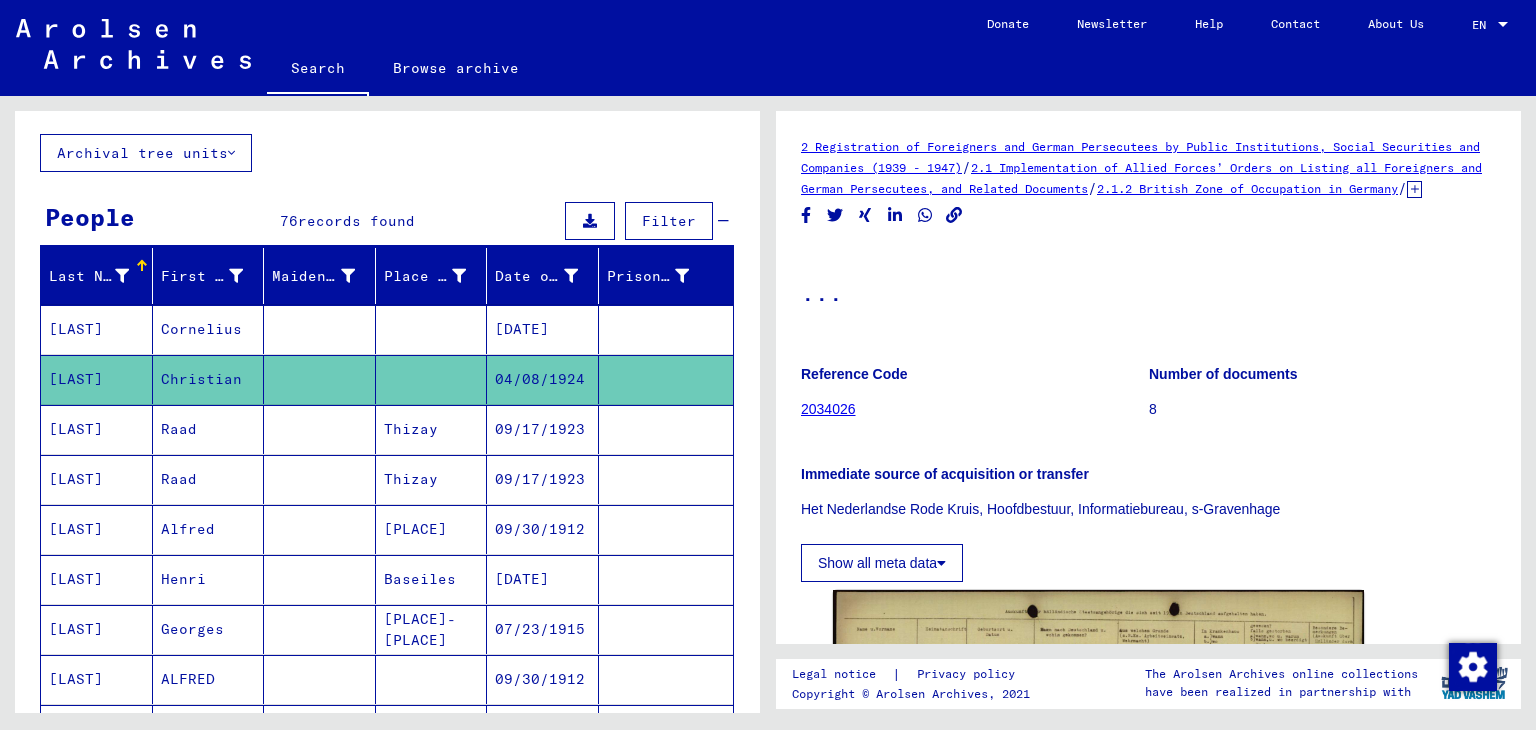 click on "Cornelius" at bounding box center [209, 379] 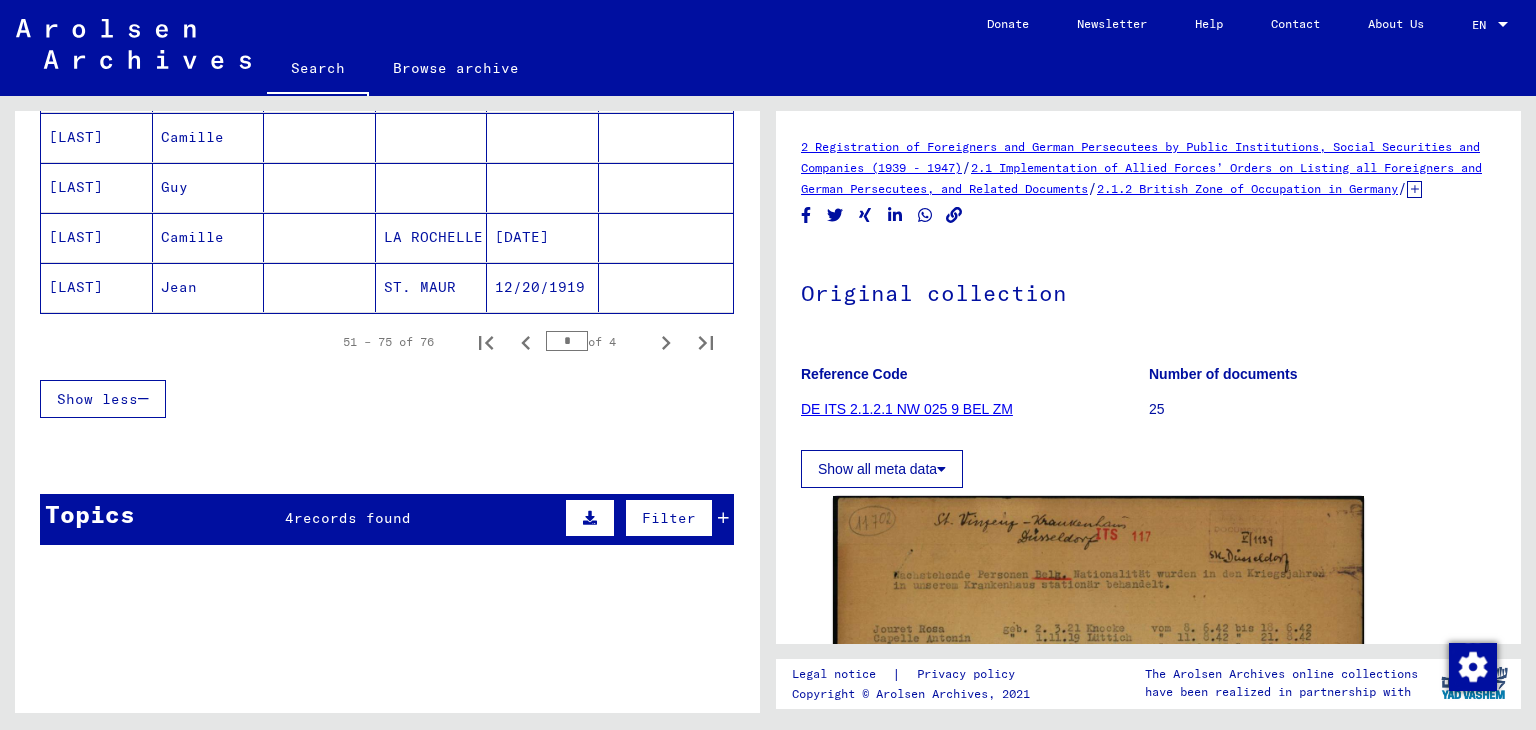 scroll, scrollTop: 1500, scrollLeft: 0, axis: vertical 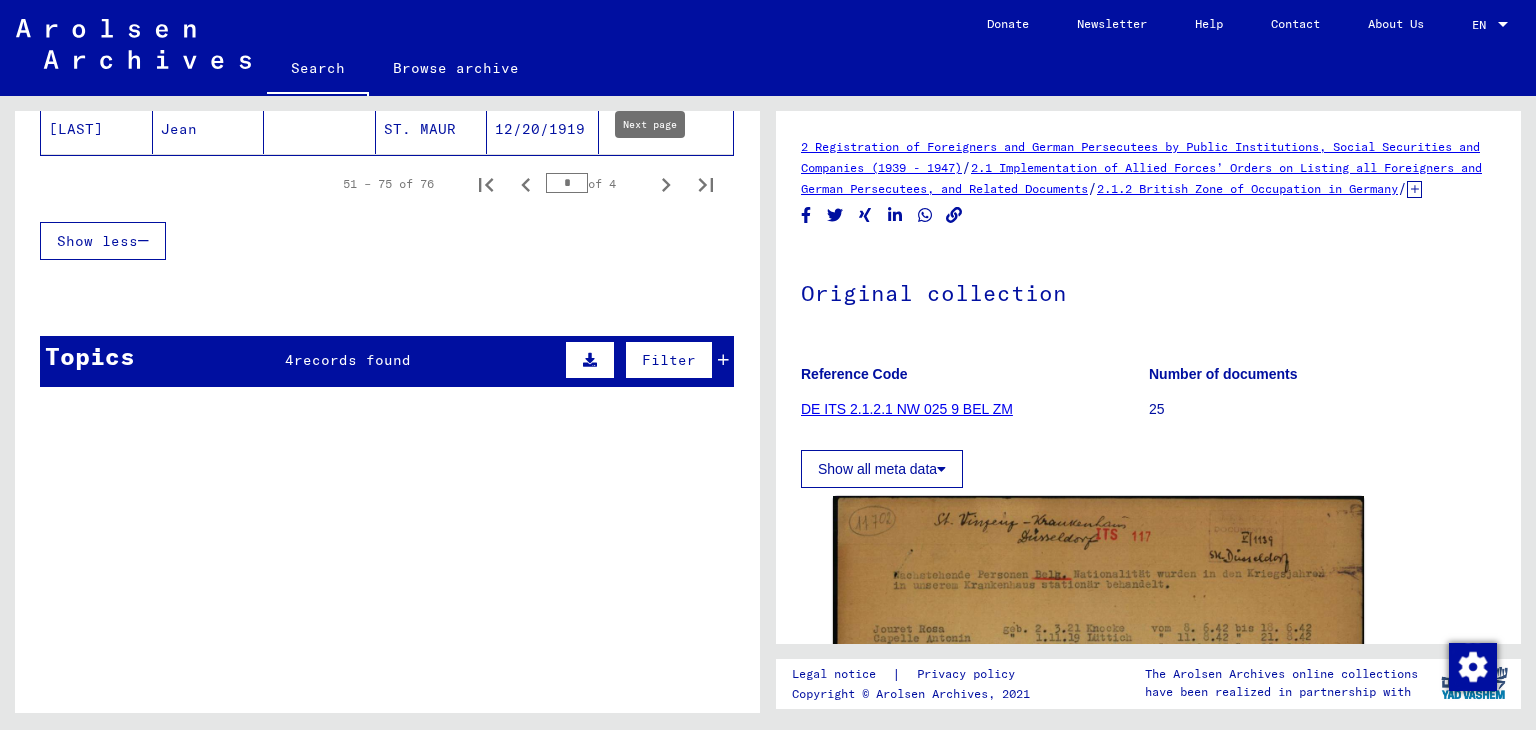 click 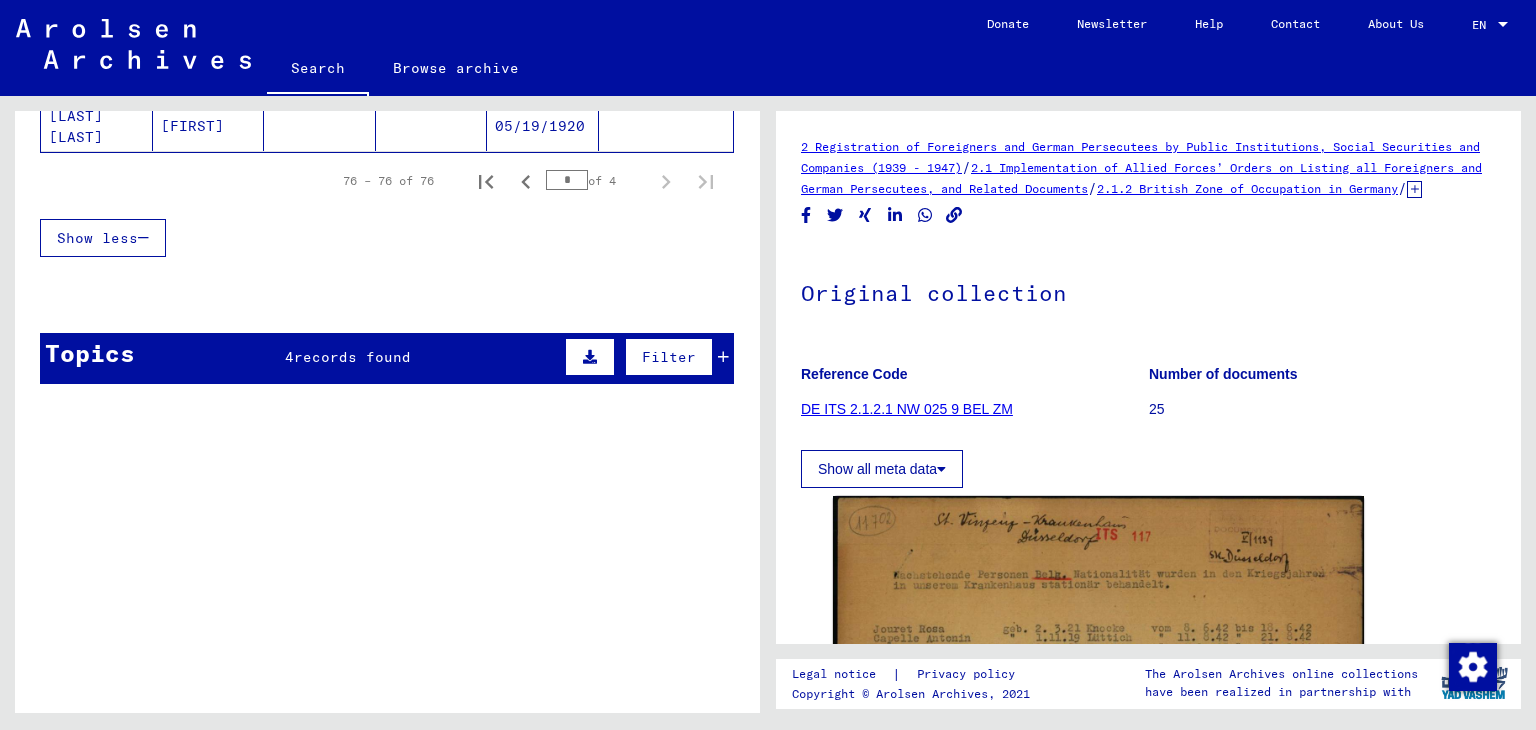 scroll, scrollTop: 216, scrollLeft: 0, axis: vertical 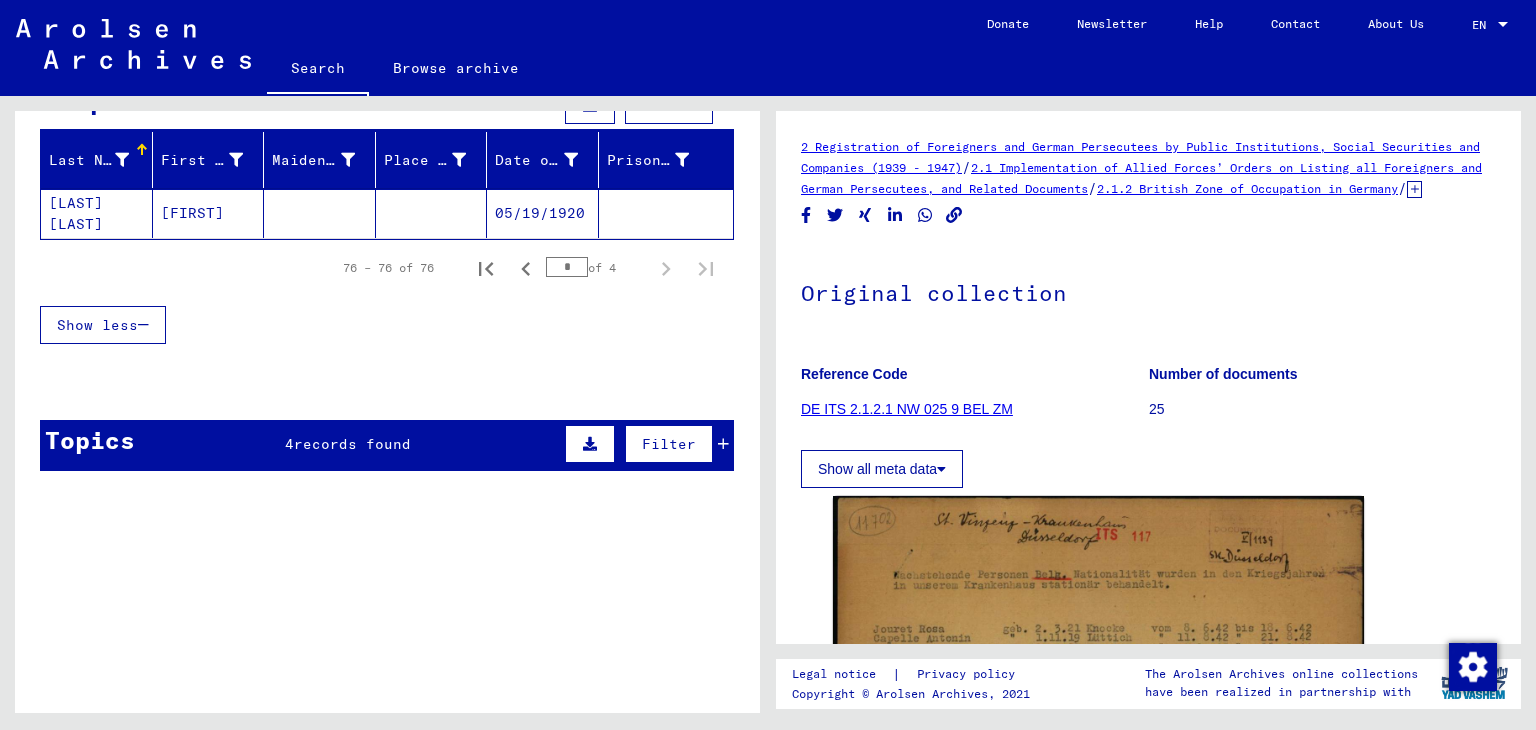 click on "[FIRST]" 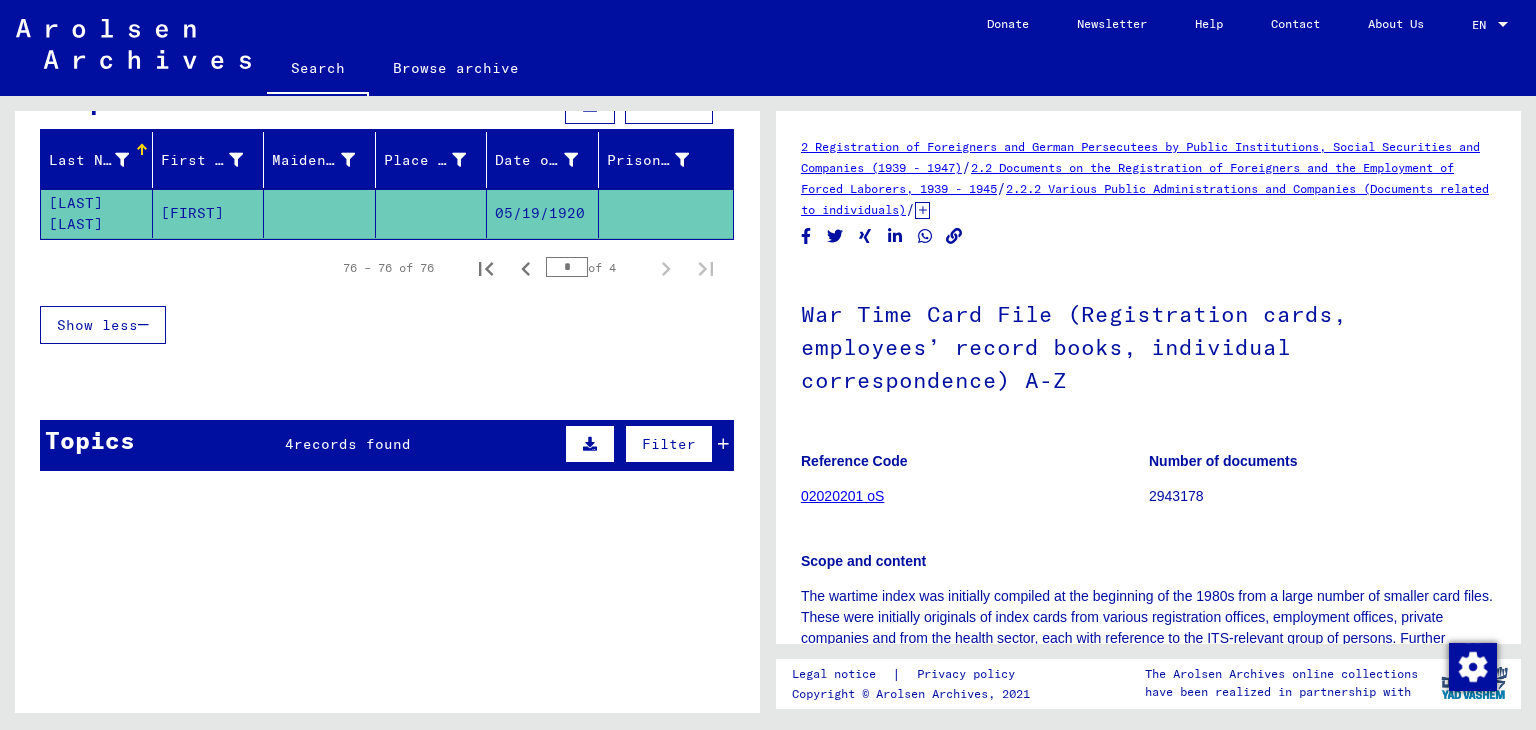 scroll, scrollTop: 300, scrollLeft: 0, axis: vertical 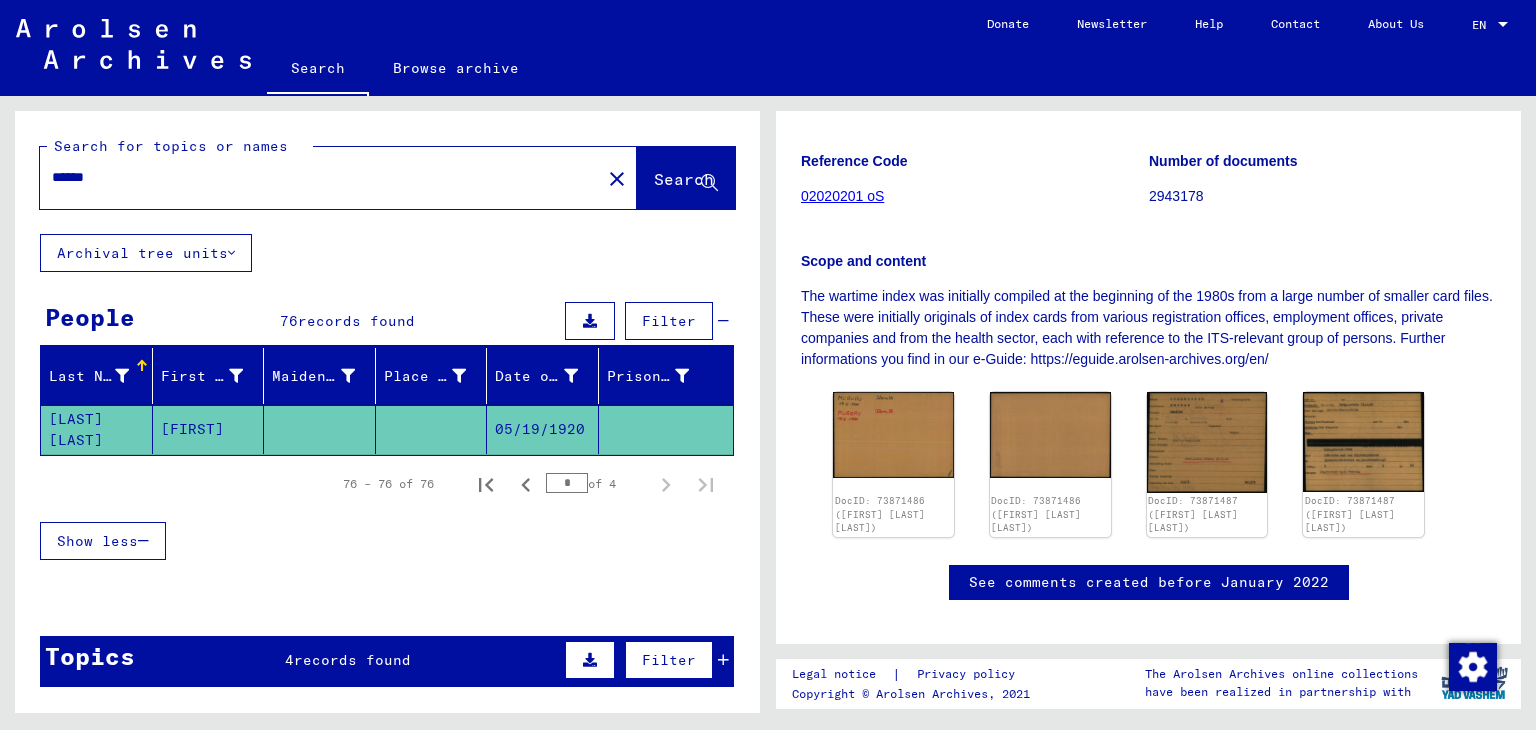 drag, startPoint x: 118, startPoint y: 176, endPoint x: 0, endPoint y: 210, distance: 122.80065 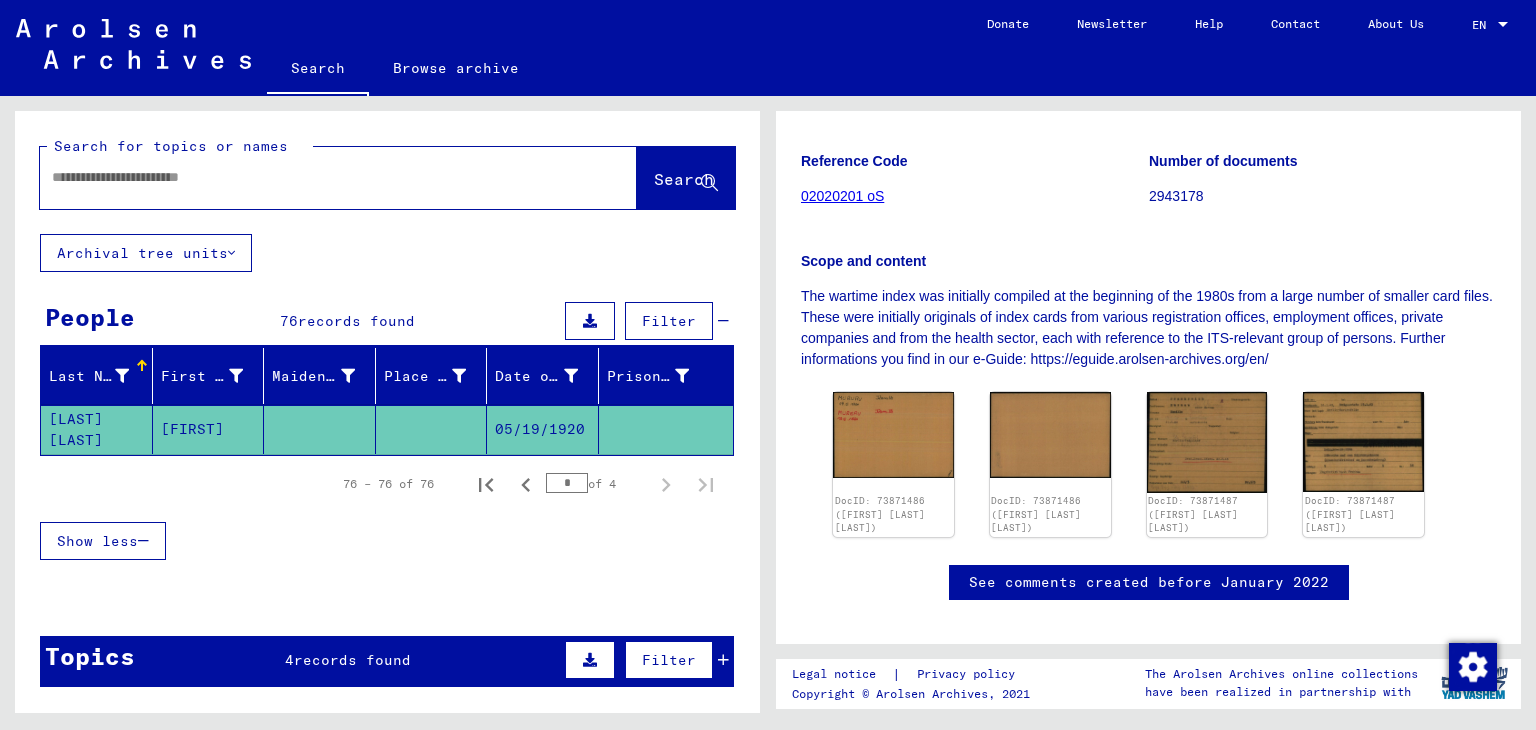 type 